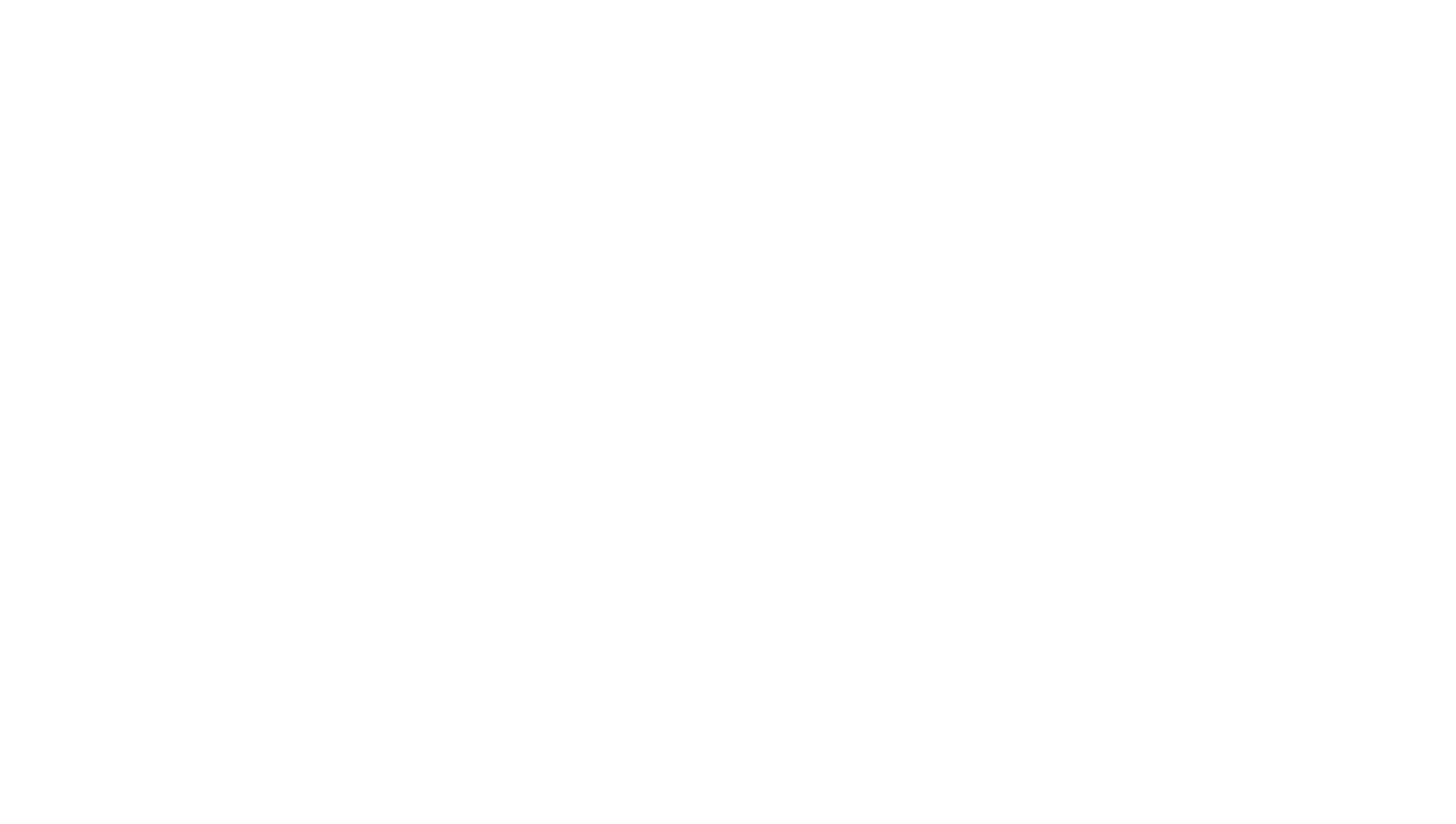 scroll, scrollTop: 0, scrollLeft: 0, axis: both 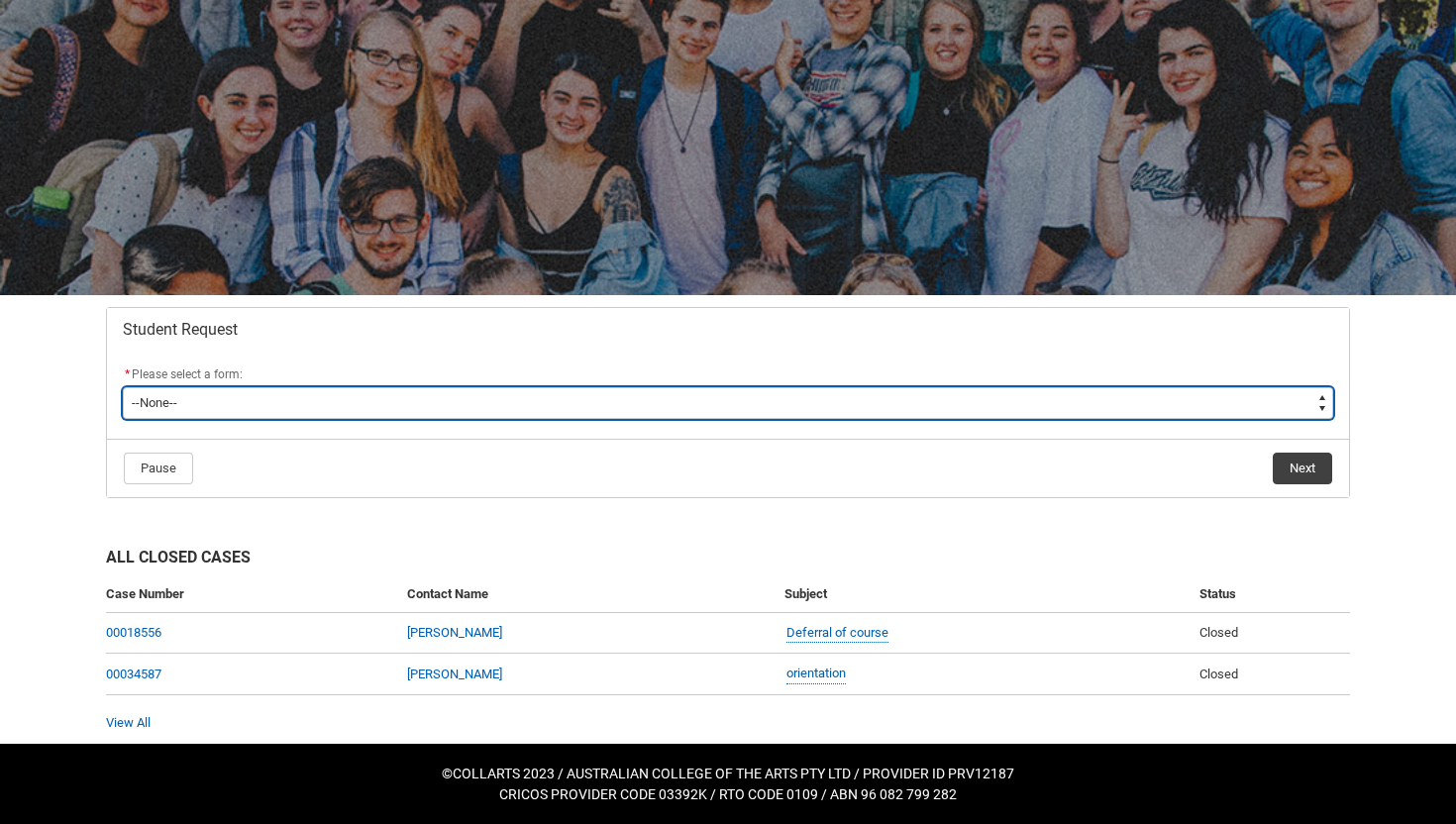 click on "--None-- Academic Transcript Application to Appeal Assignment Extension Course Credit / RPL Course Transfer Deferral / Leave of Absence Enrolment Variation Grievance Reasonable Adjustment Return to Study Application Special Consideration Tuition Fee Refund Withdraw & Cancel Enrolment General Enquiry FEE-HELP Exemption Form Financial Hardship Program" at bounding box center (728, 403) 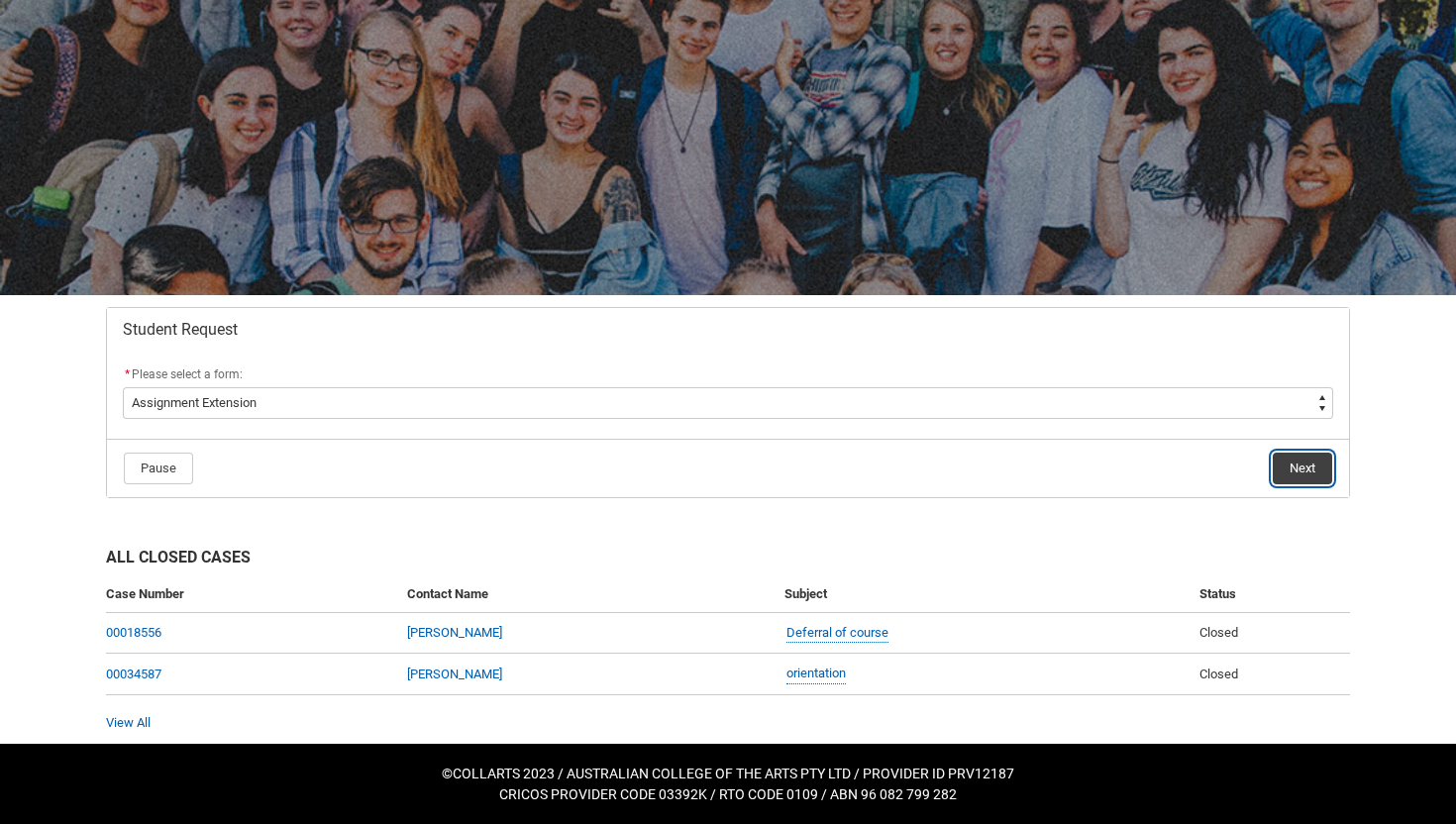 click on "Next" 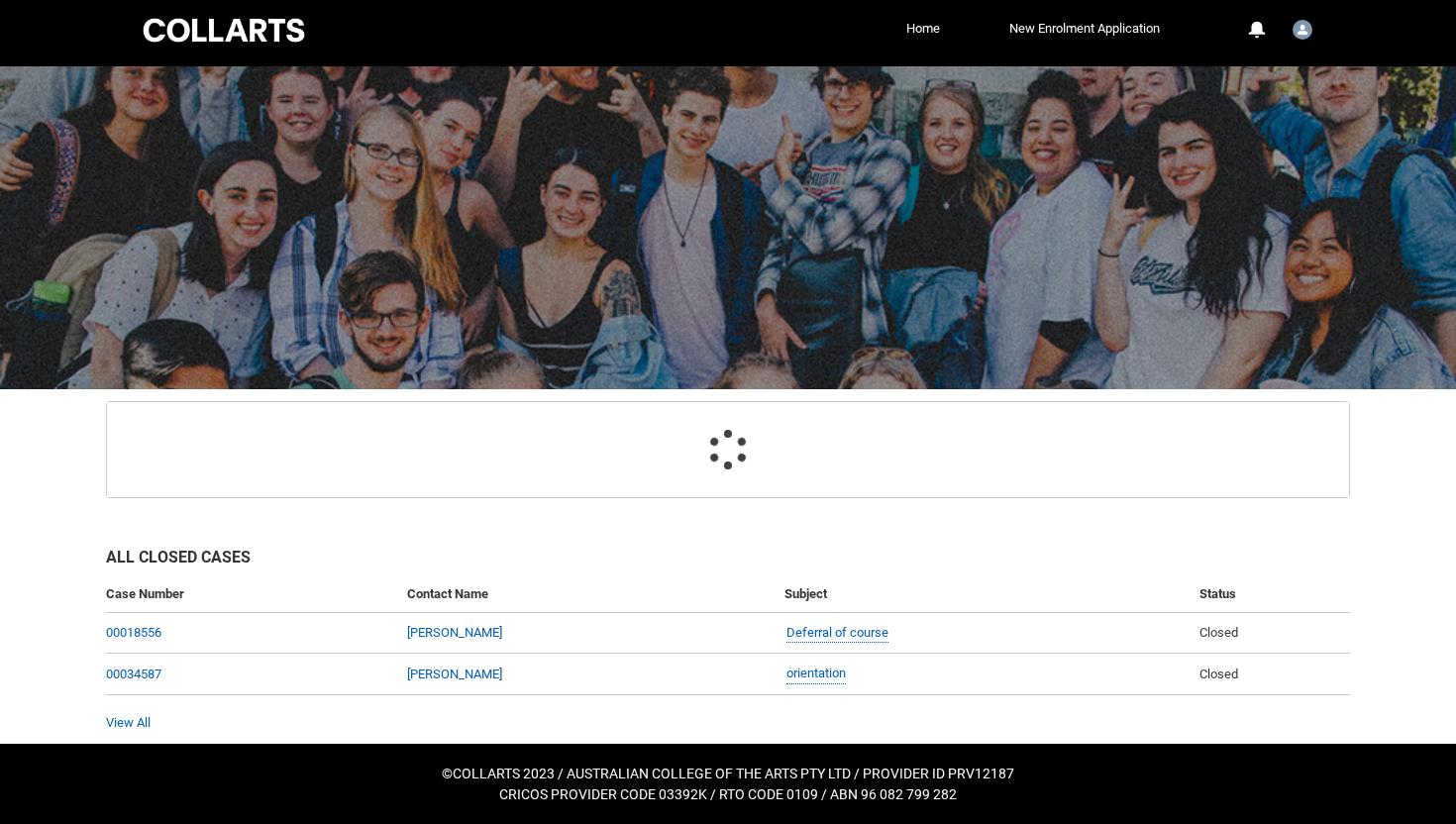 scroll, scrollTop: 140, scrollLeft: 0, axis: vertical 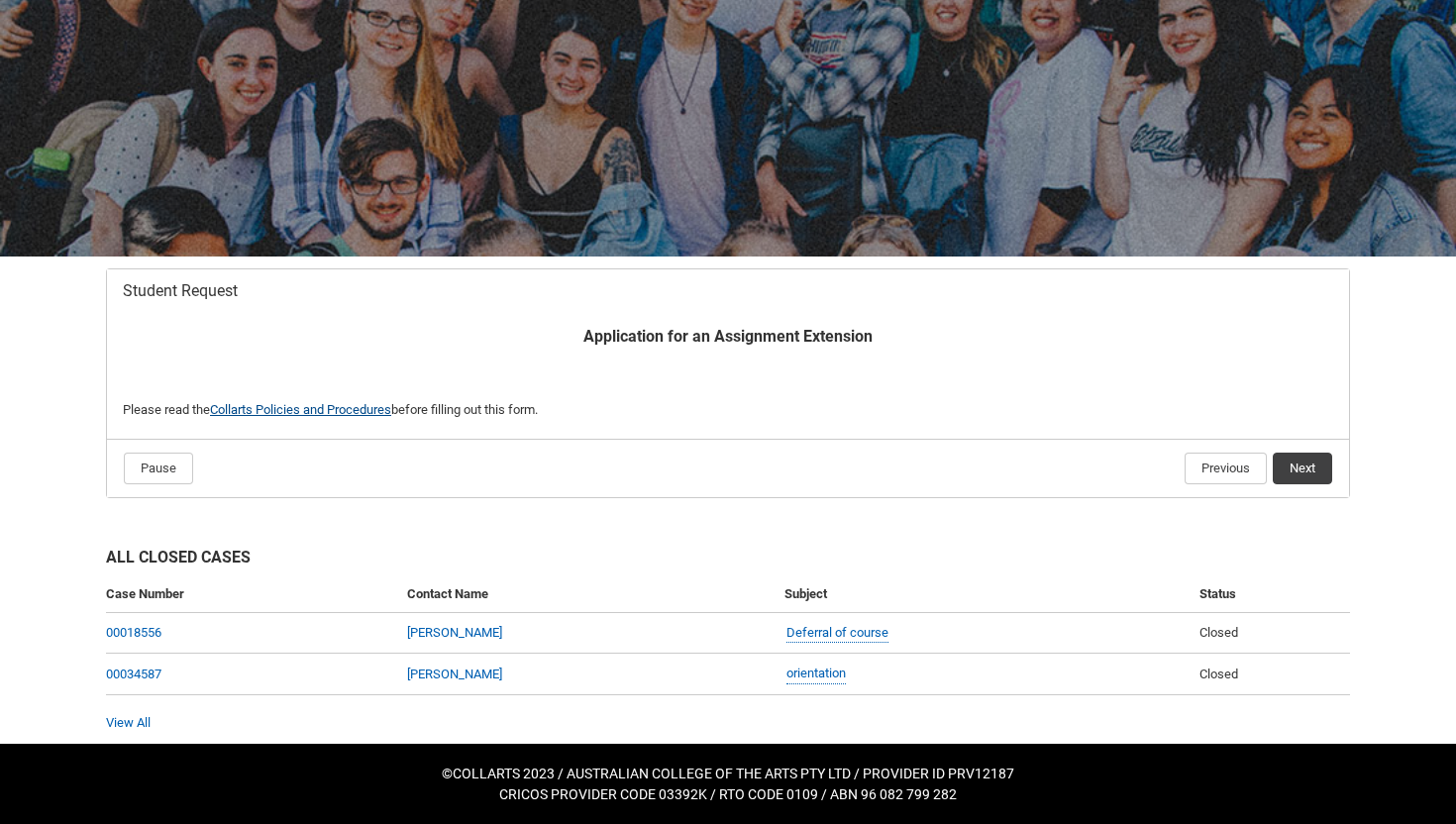 click on "Collarts Policies and Procedures" 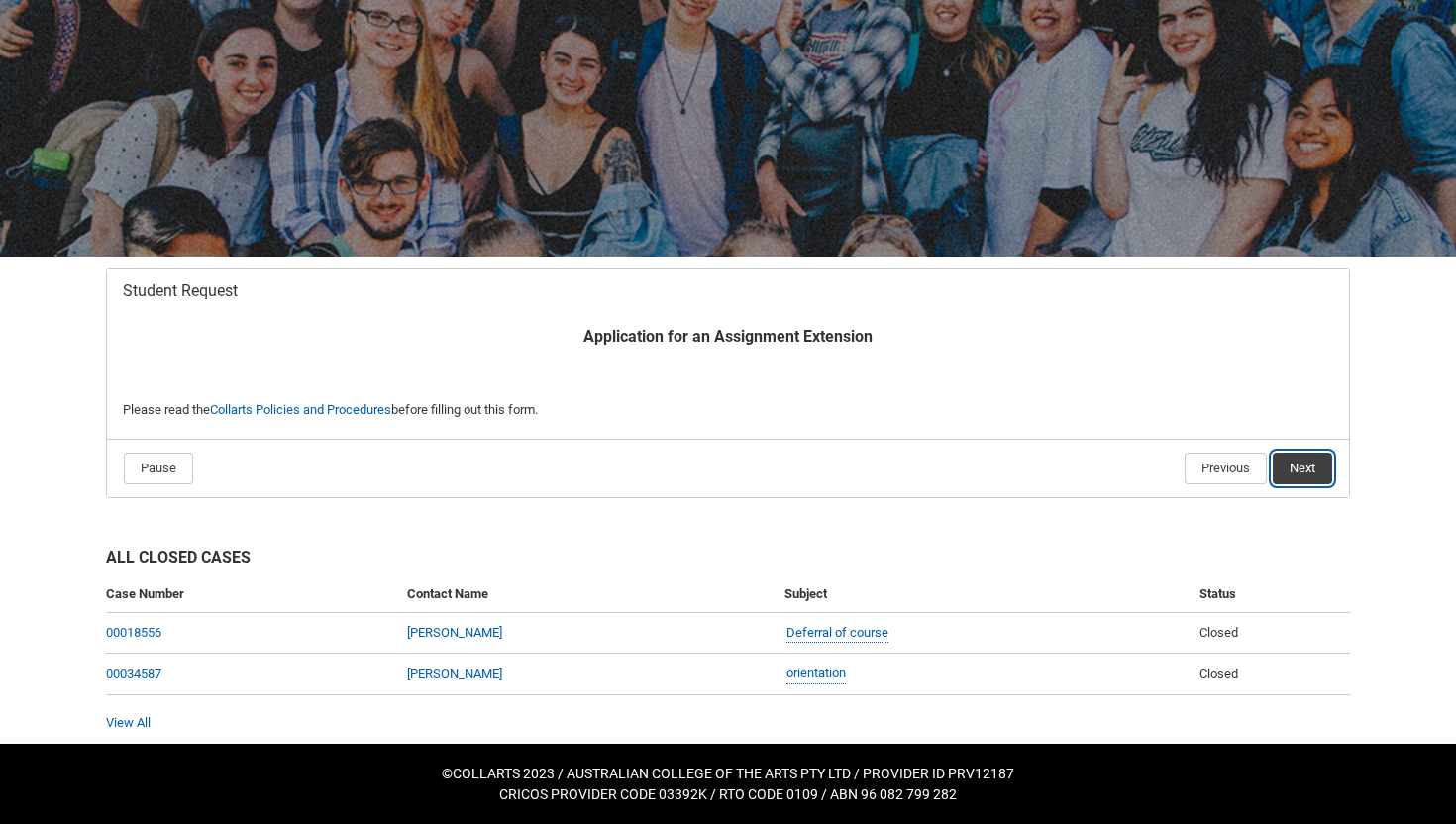 click on "Next" 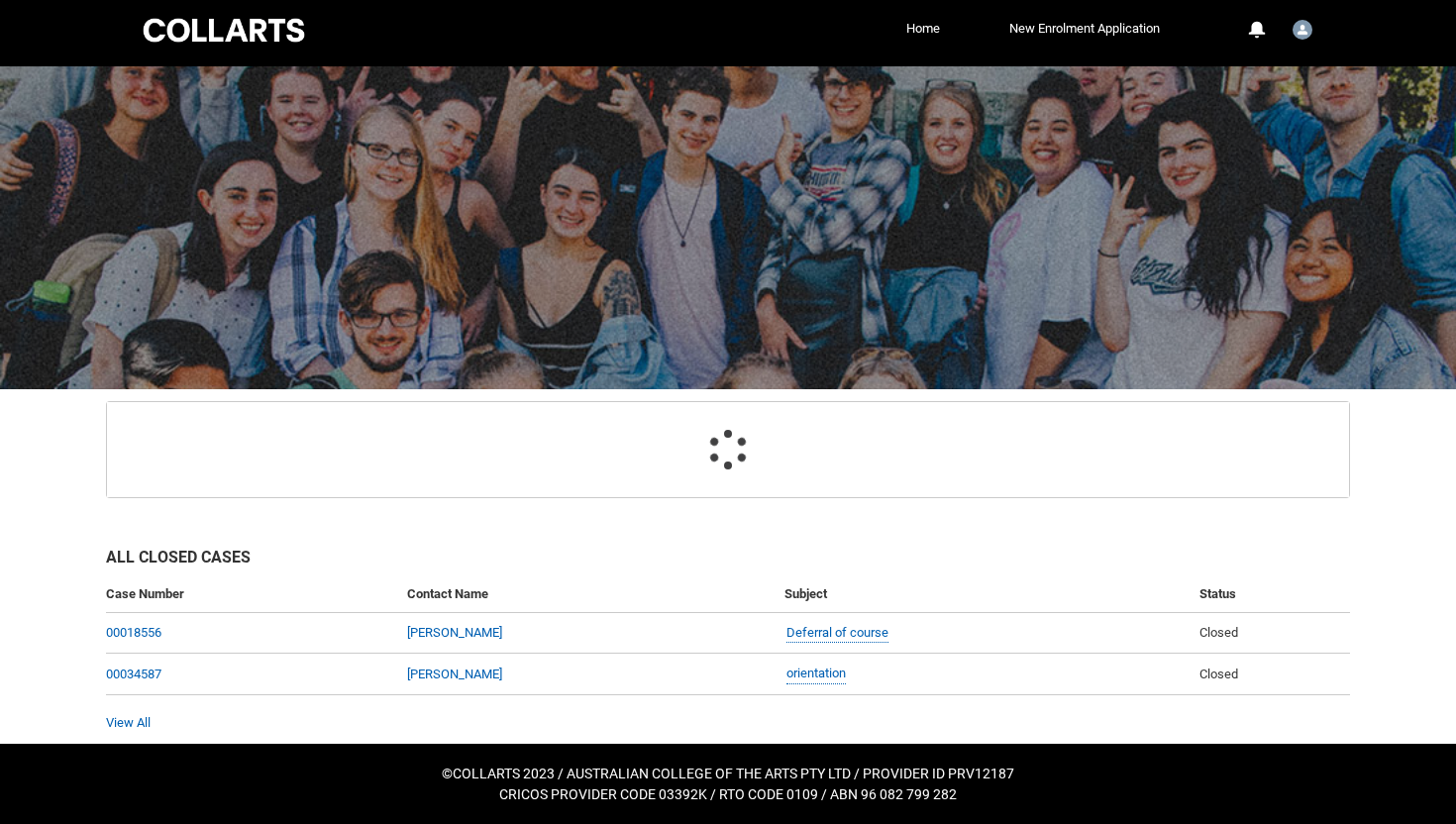 scroll, scrollTop: 211, scrollLeft: 0, axis: vertical 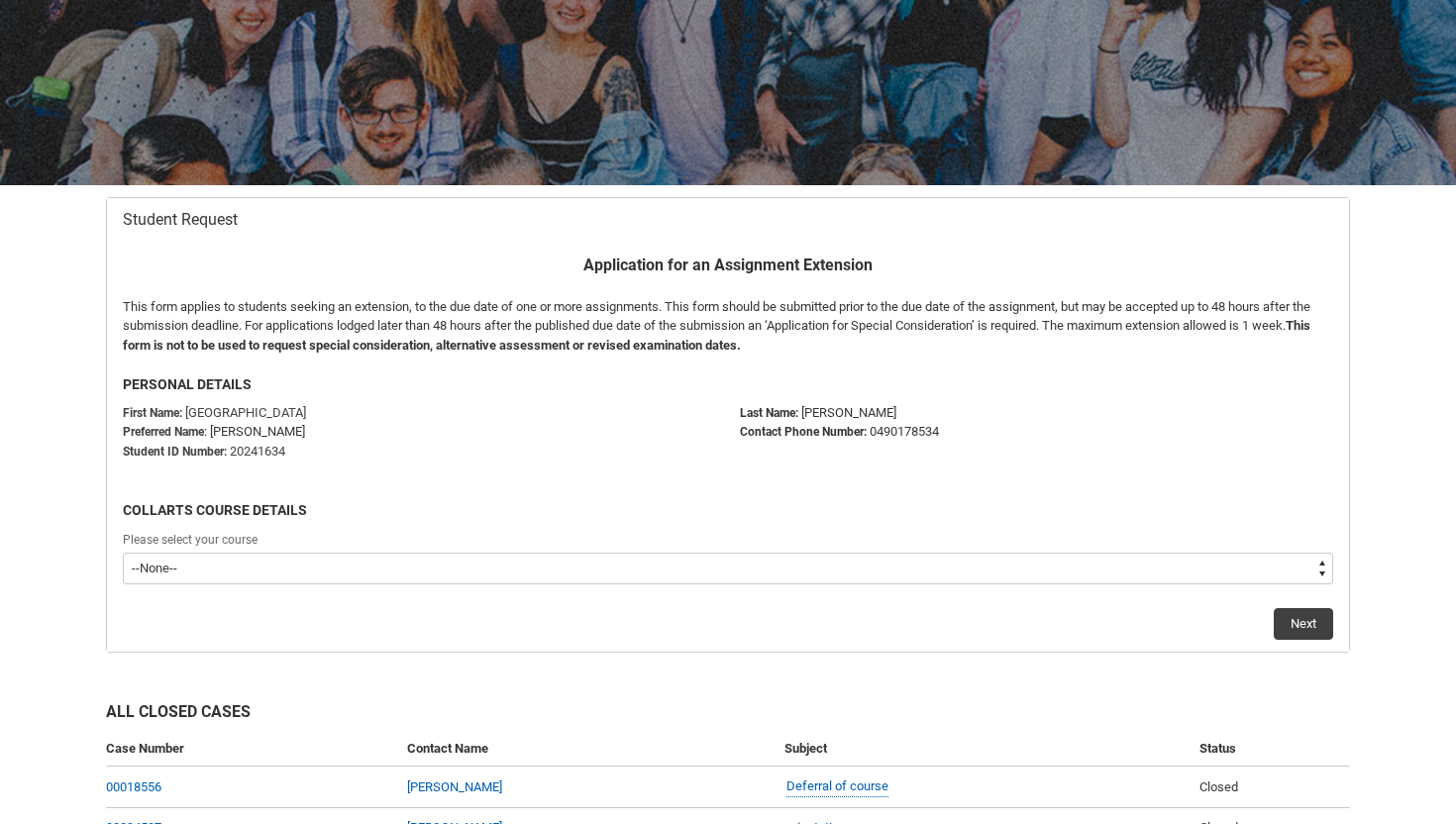 click on "--None-- Double Degree - Bachelor of Audio Production & Bachelor of Applied Business (Entertainment Management) V2" at bounding box center [728, 568] 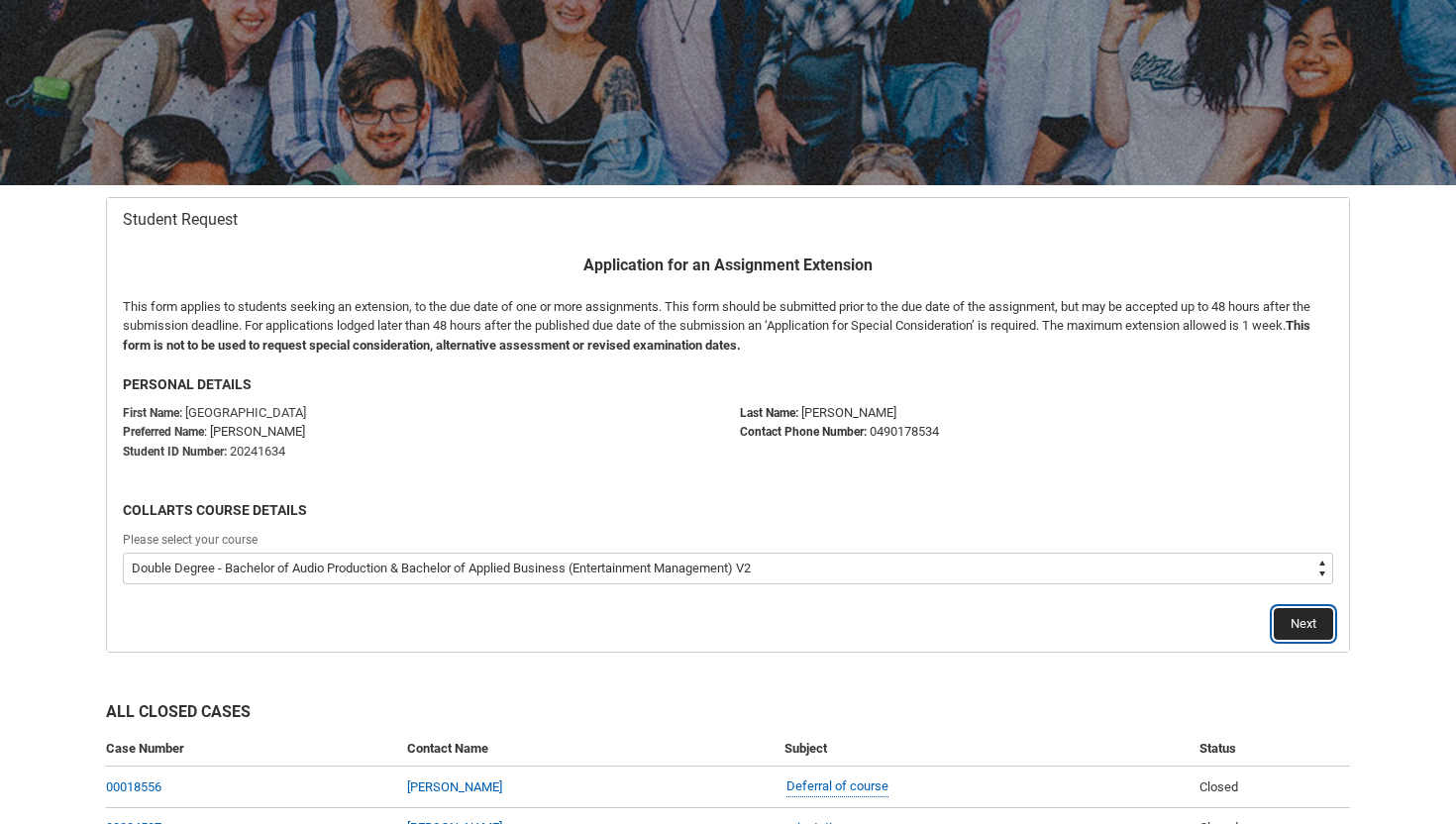 click on "Next" 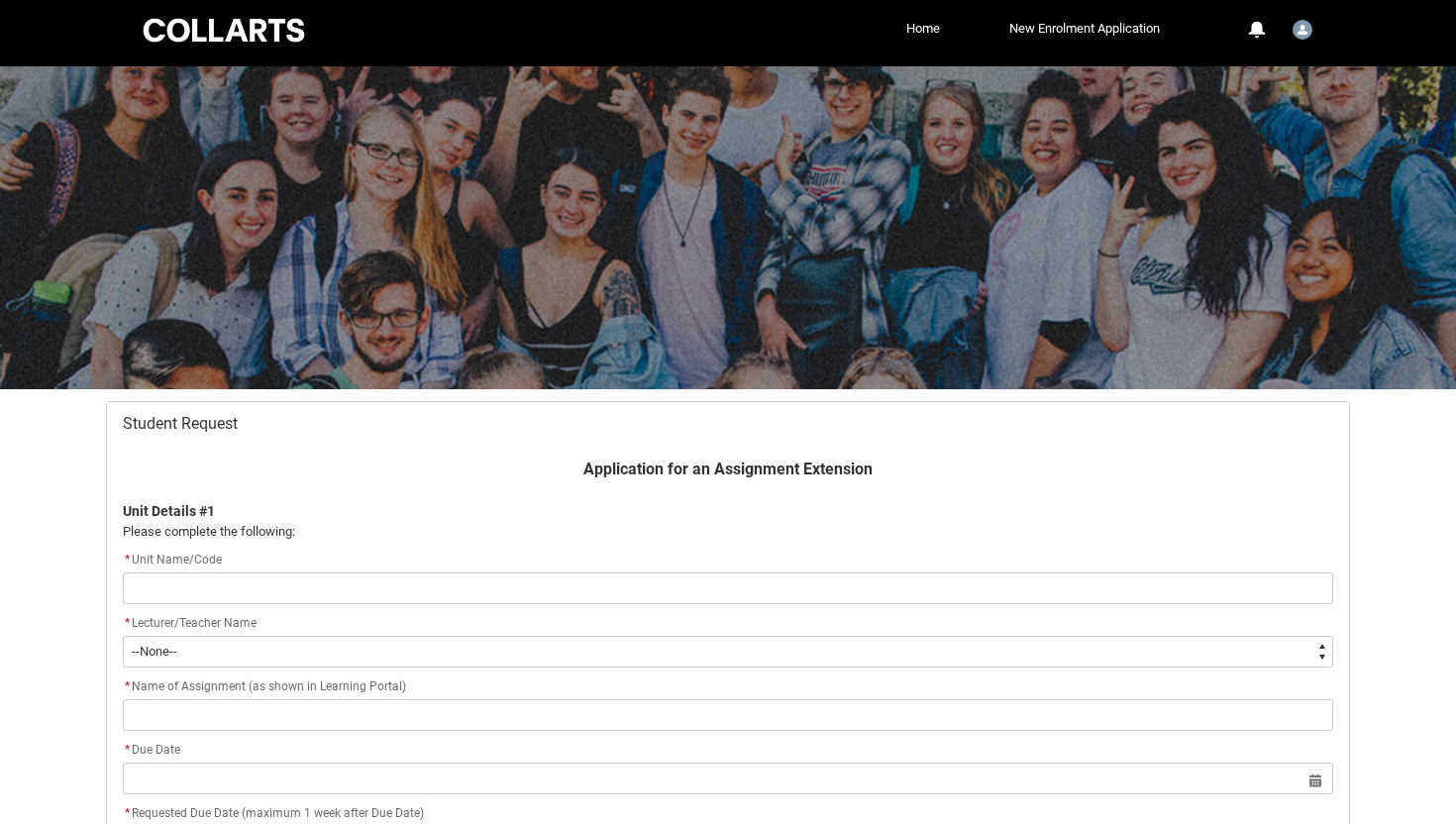scroll, scrollTop: 211, scrollLeft: 0, axis: vertical 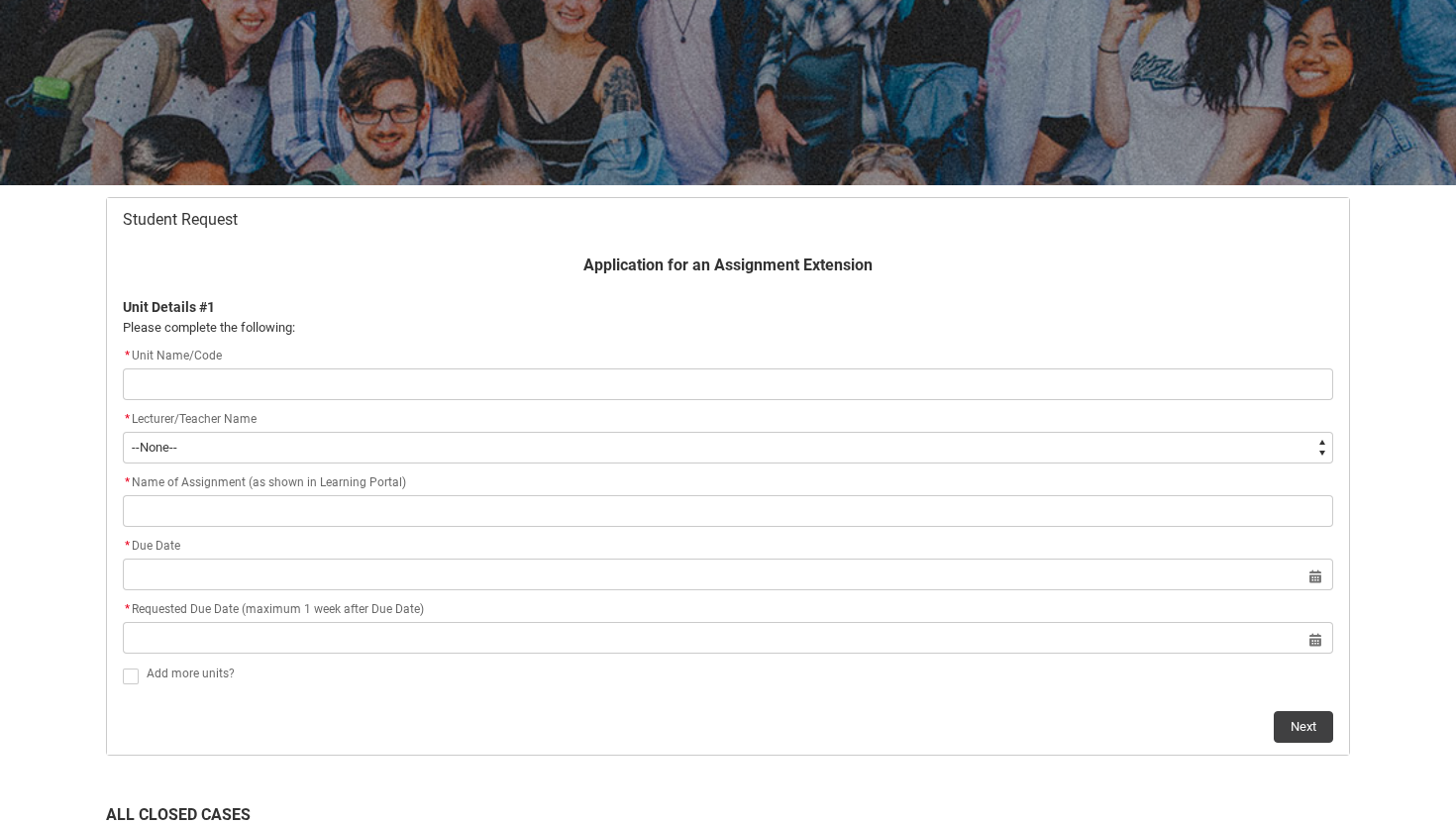 click at bounding box center (728, 384) 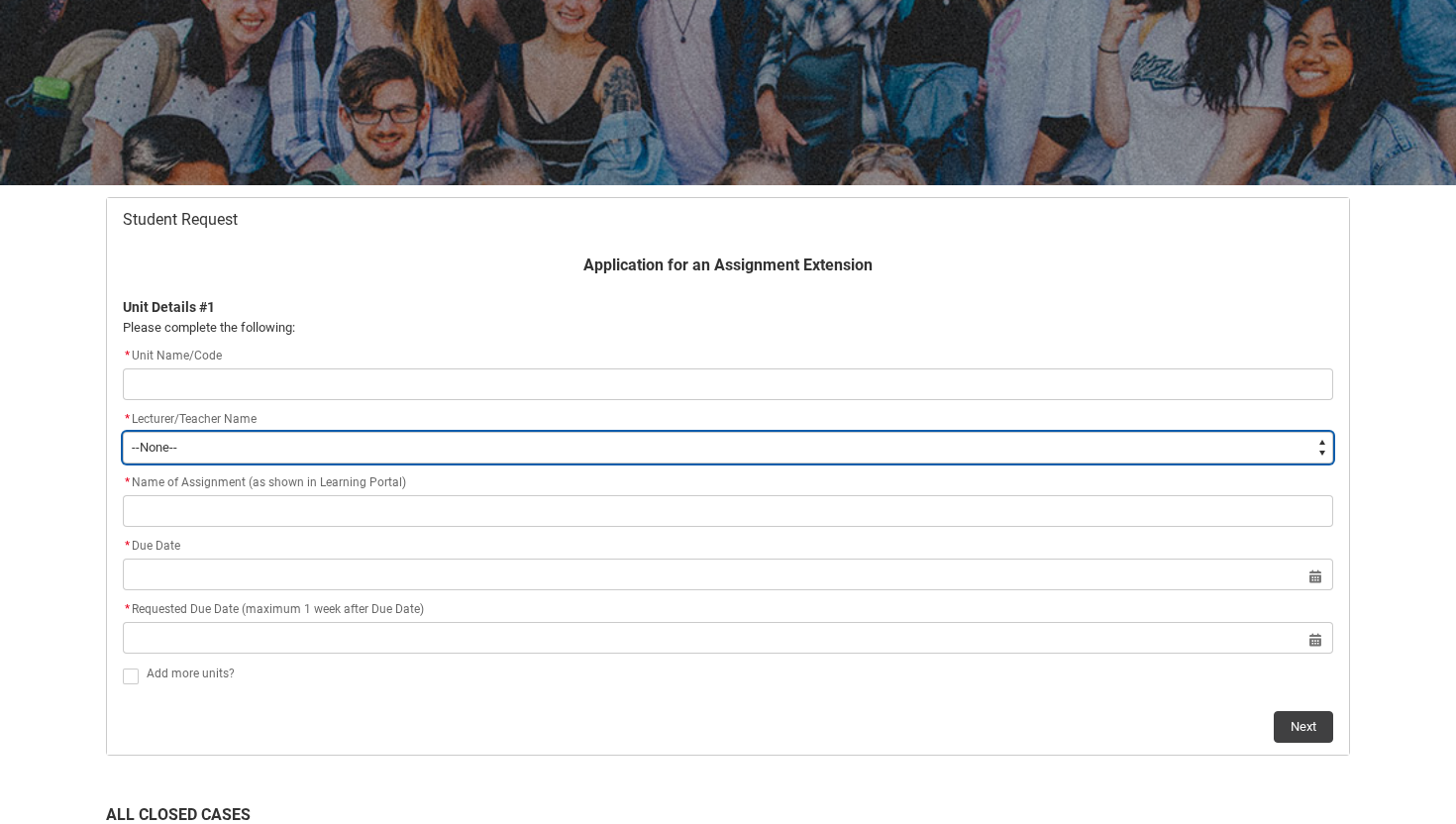 click on "* Lecturer/Teacher Name *   --None-- [PERSON_NAME] [PERSON_NAME] [PERSON_NAME] [PERSON_NAME] [PERSON_NAME] [PERSON_NAME] [PERSON_NAME] [PERSON_NAME] [PERSON_NAME] [PERSON_NAME] [PERSON_NAME] [PERSON_NAME] [PERSON_NAME] [PERSON_NAME] [PERSON_NAME] [PERSON_NAME] [PERSON_NAME] [PERSON_NAME] [PERSON_NAME] [PERSON_NAME] [PERSON_NAME] [PERSON_NAME] [PERSON_NAME] [PERSON_NAME] [PERSON_NAME] [PERSON_NAME] [PERSON_NAME] [PERSON_NAME] [PERSON_NAME] [PERSON_NAME] [PERSON_NAME] [PERSON_NAME] [PERSON_NAME] [PERSON_NAME] [PERSON_NAME] [PERSON_NAME] [PERSON_NAME] [PERSON_NAME] [PERSON_NAME] [PERSON_NAME] [PERSON_NAME] [PERSON_NAME] [PERSON_NAME] [PERSON_NAME] [PERSON_NAME] [PERSON_NAME] [PERSON_NAME] [PERSON_NAME] [PERSON_NAME] [PERSON_NAME] [PERSON_NAME] [PERSON_NAME] [PERSON_NAME] [PERSON_NAME] [PERSON_NAME] [PERSON_NAME] [PERSON_NAME] [PERSON_NAME] [PERSON_NAME] [PERSON_NAME] [PERSON_NAME] [PERSON_NAME] [PERSON_NAME] [PERSON_NAME] [PERSON_NAME] [PERSON_NAME] [PERSON_NAME]" 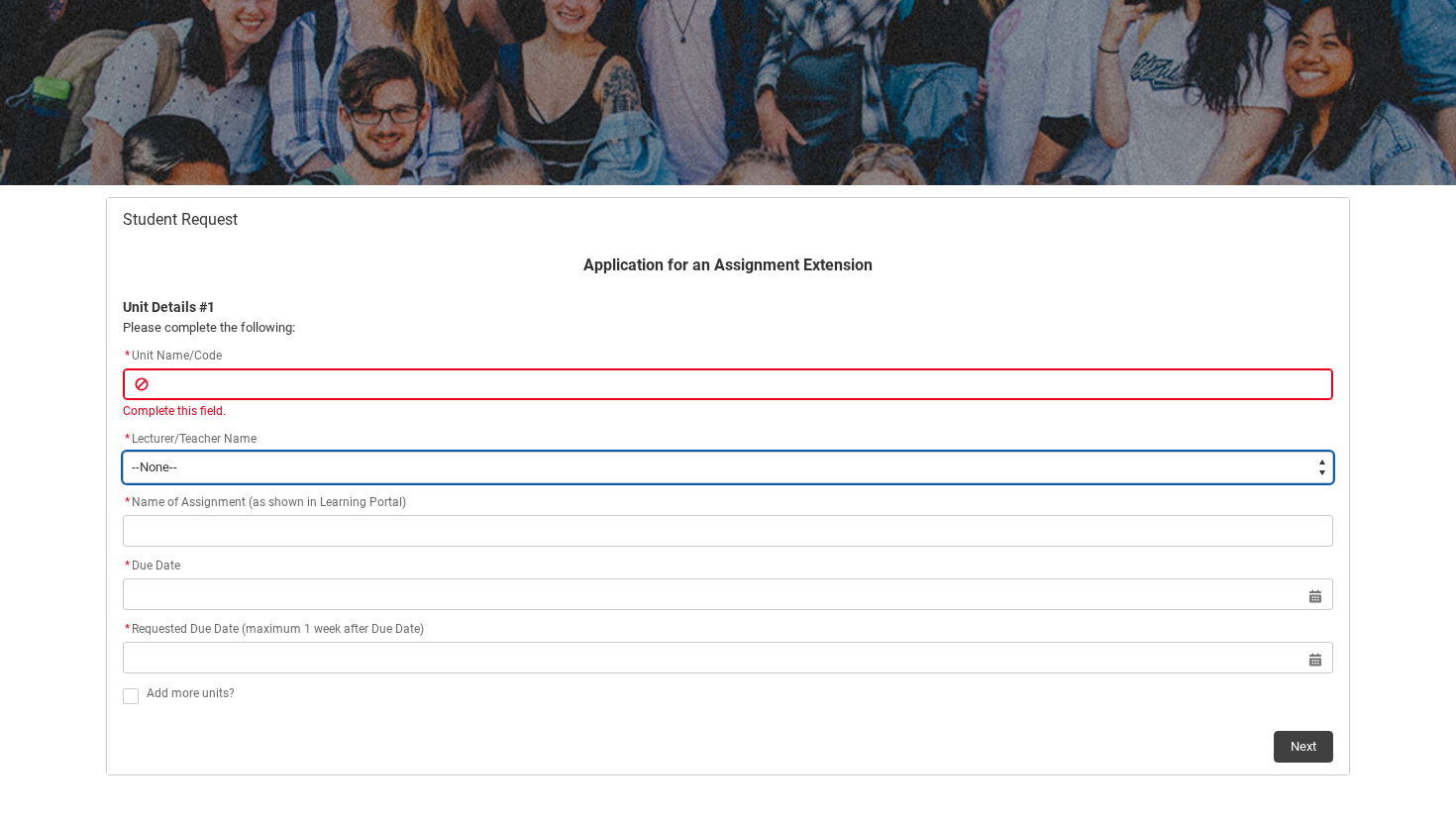 type on "Faculty_NamefromNtoZ.0035g00000b9AYLAA2" 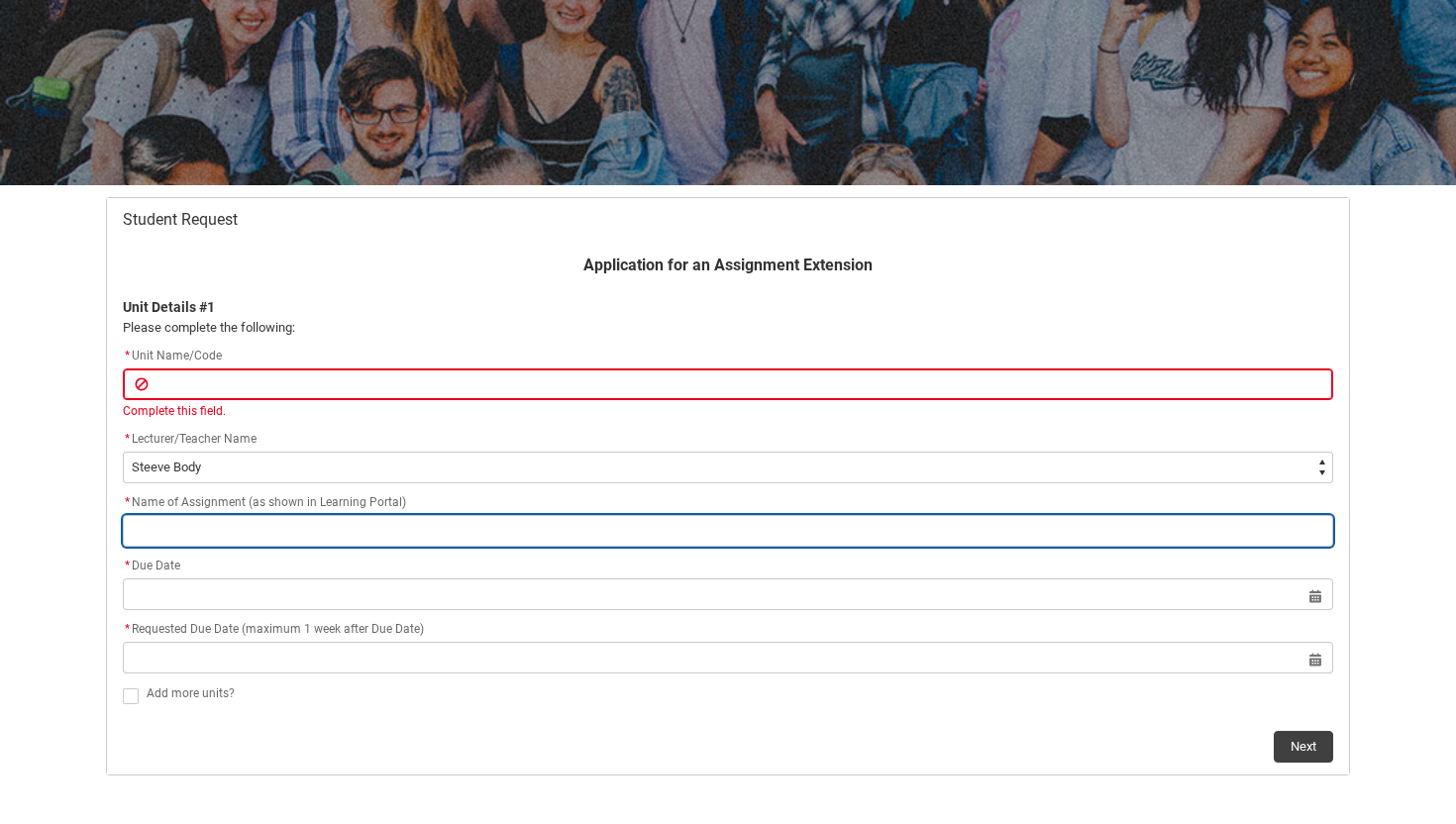 click at bounding box center (728, 531) 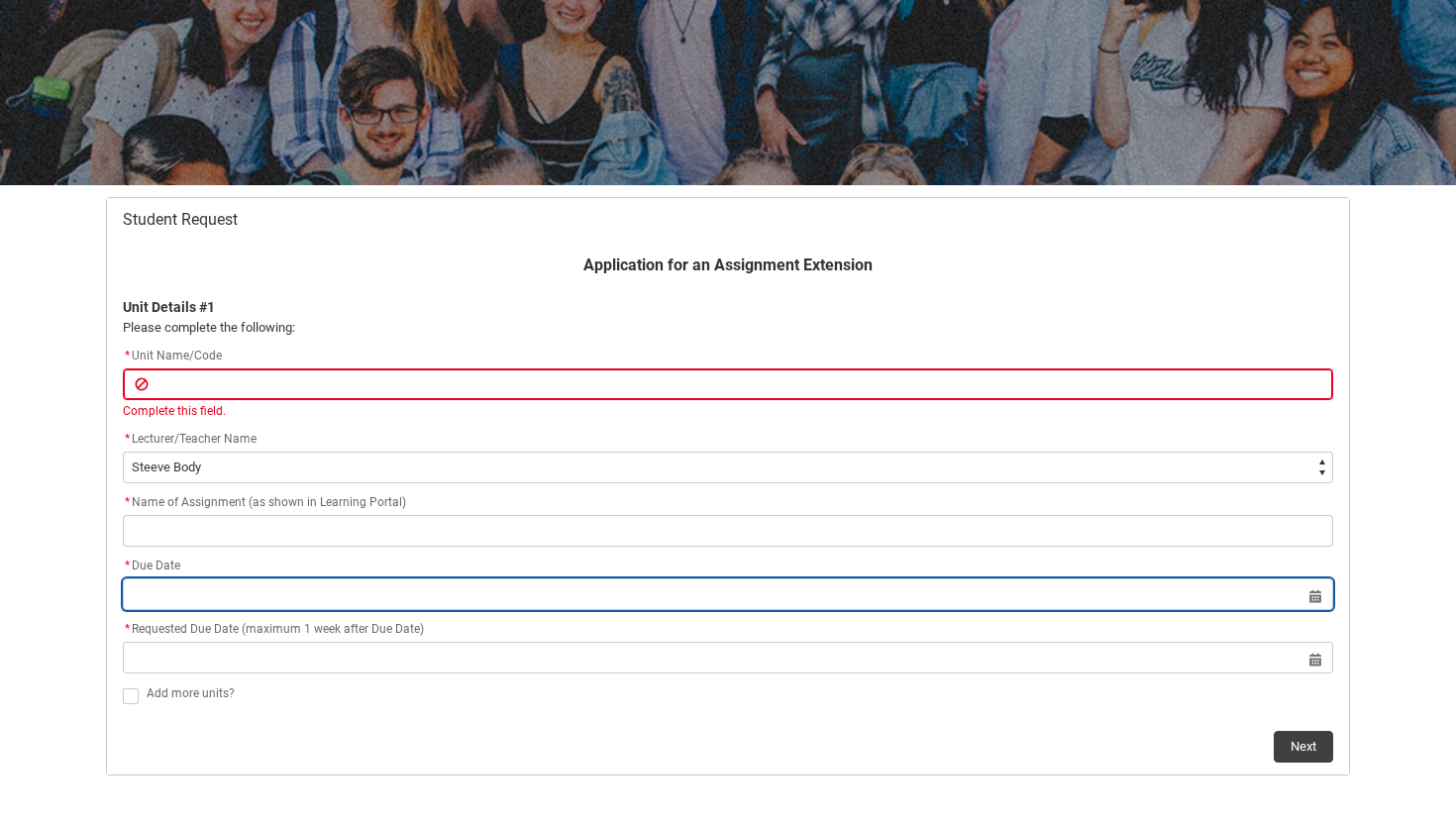 click on "* Due Date Select a date for   Format: [DATE]" 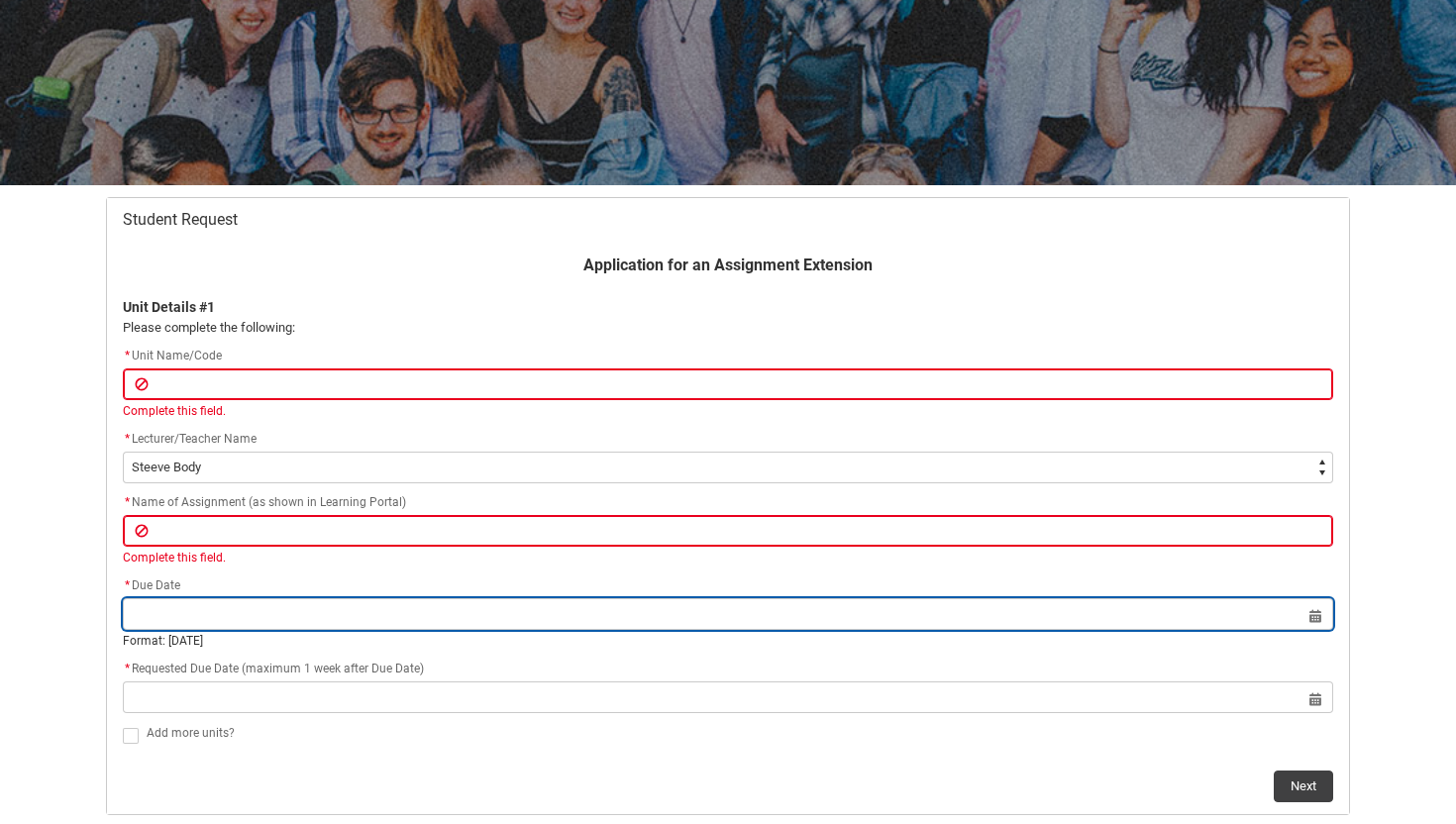 click at bounding box center [728, 614] 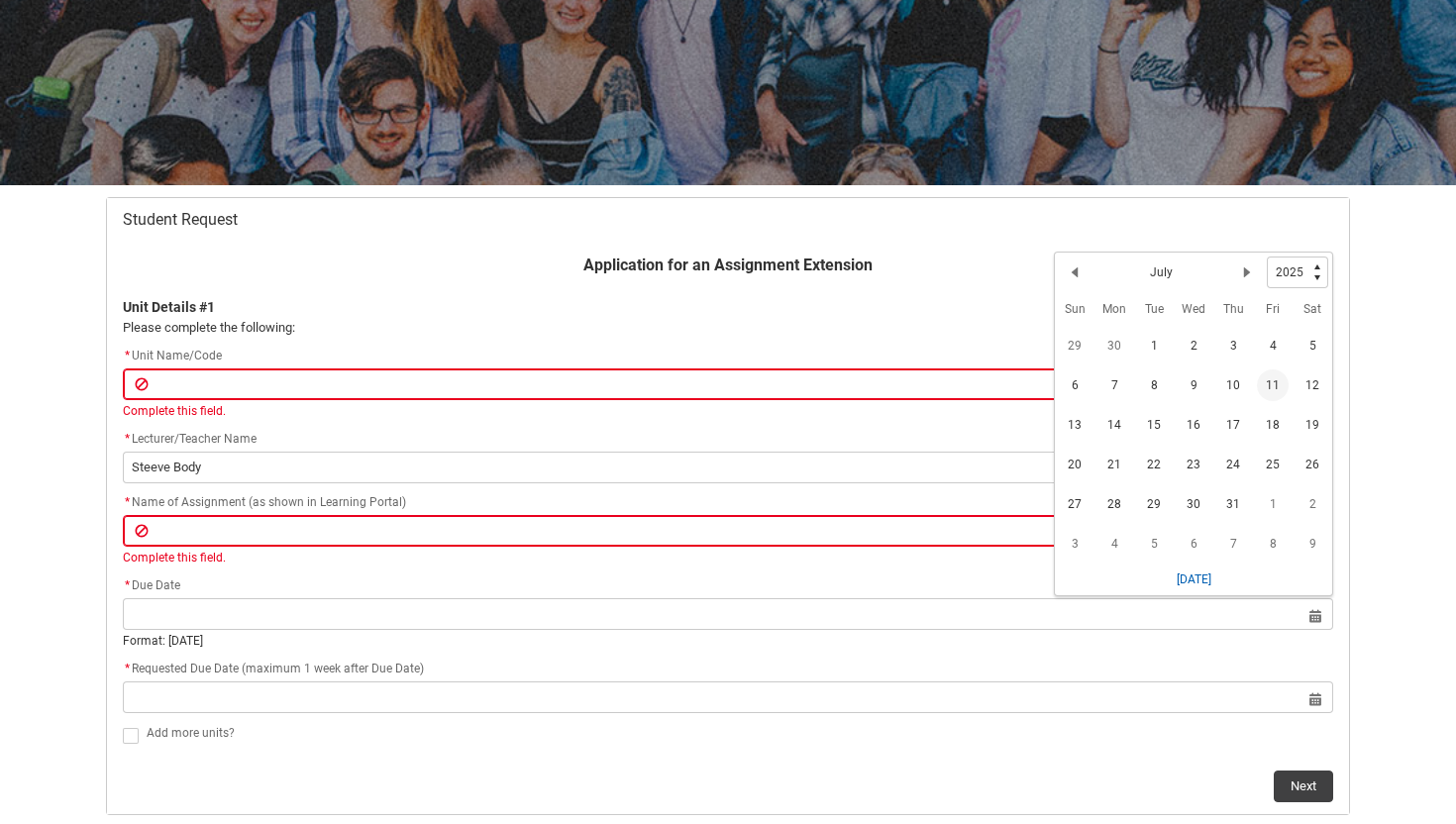 click on "11" 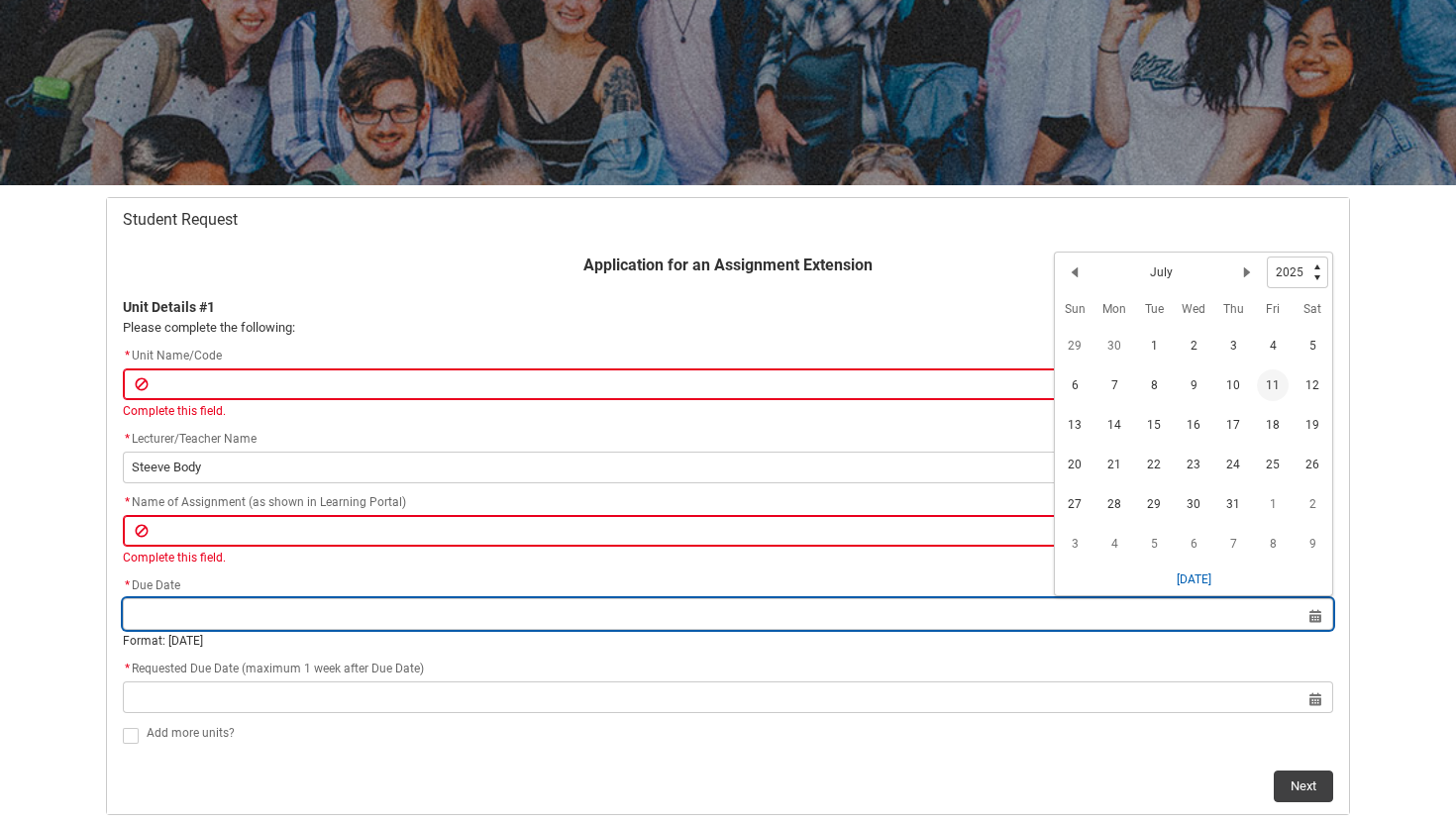 type on "[DATE]" 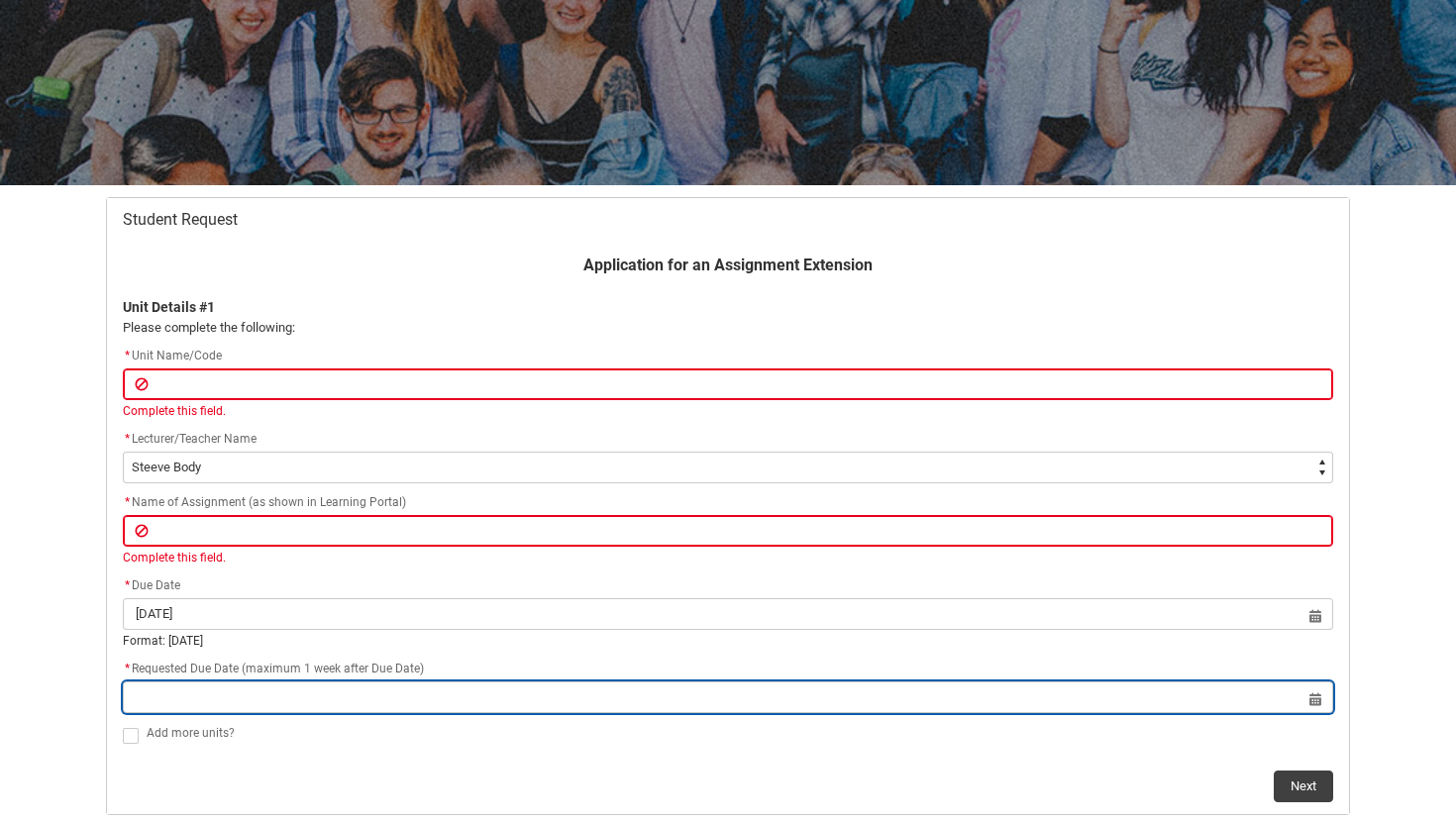 click at bounding box center (728, 697) 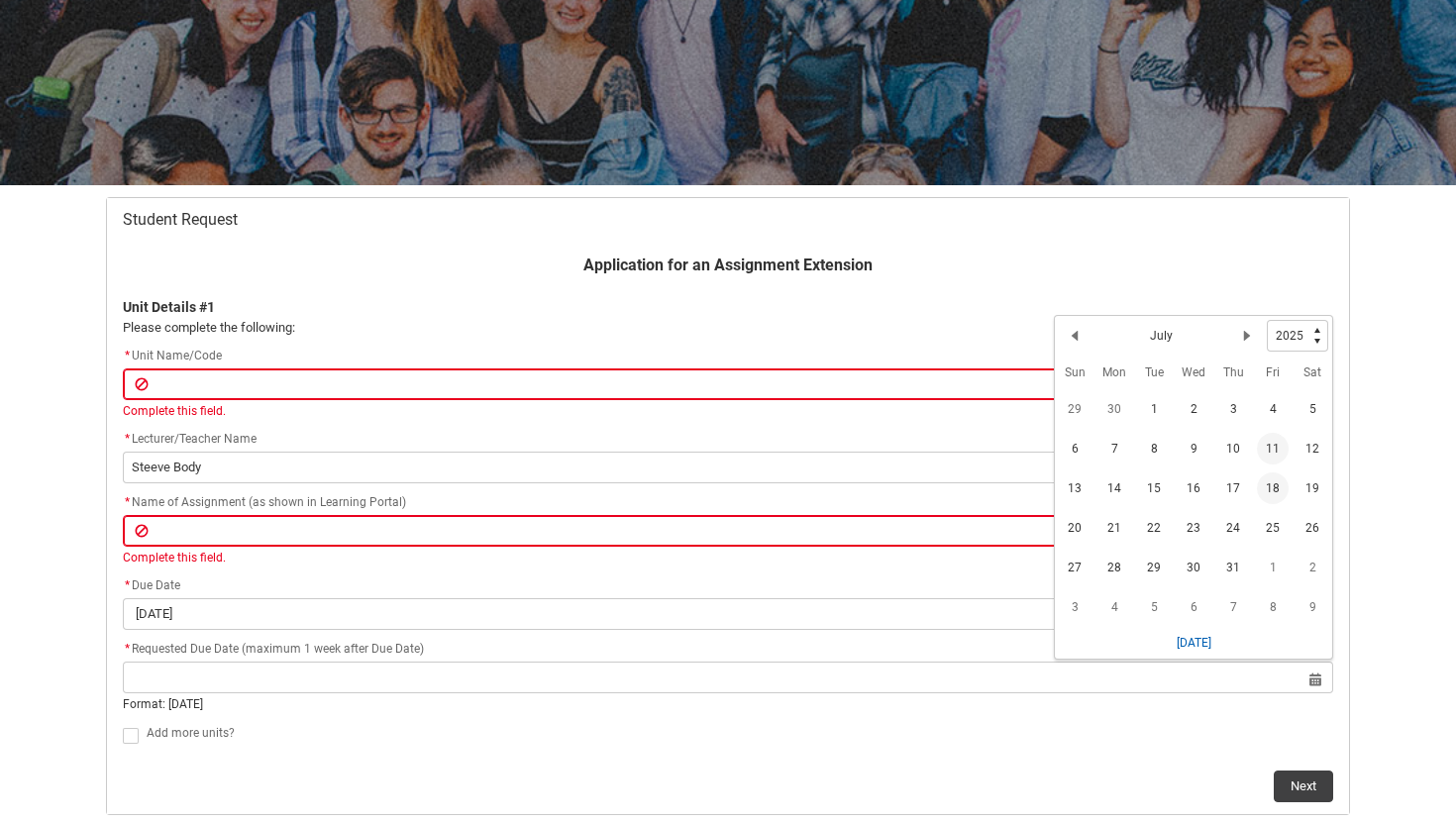 click on "18" 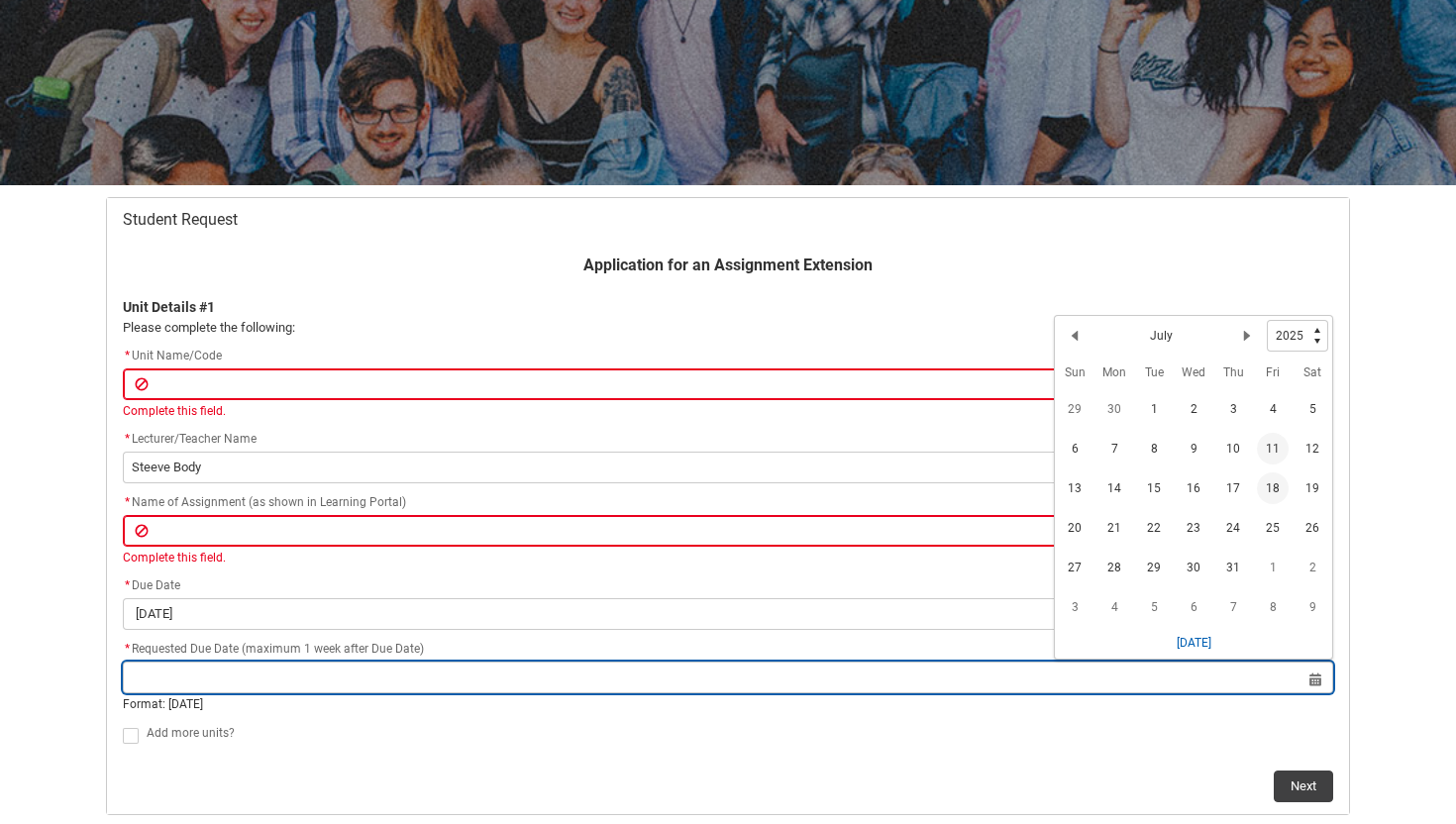 type on "[DATE]" 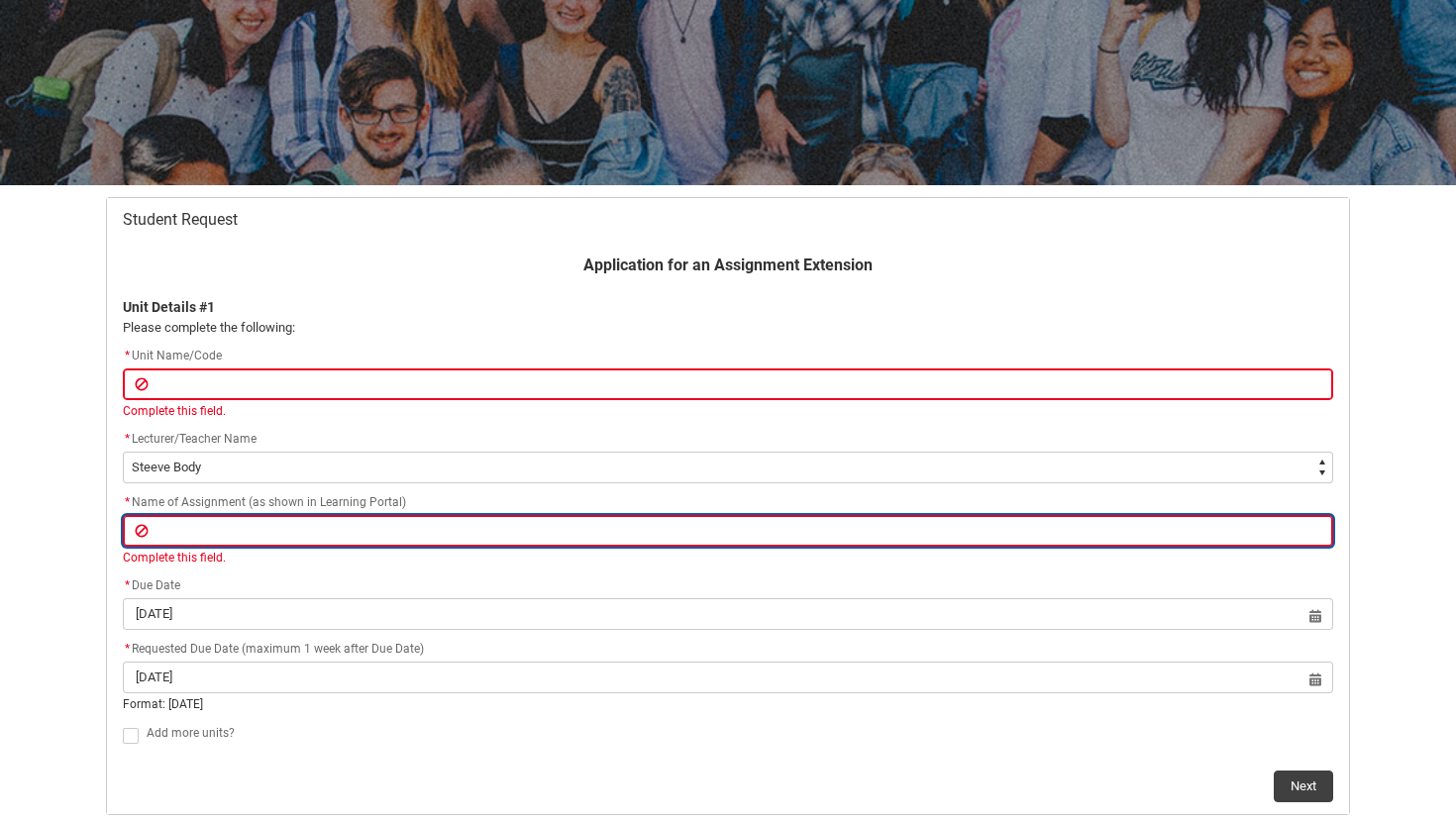 click at bounding box center (728, 531) 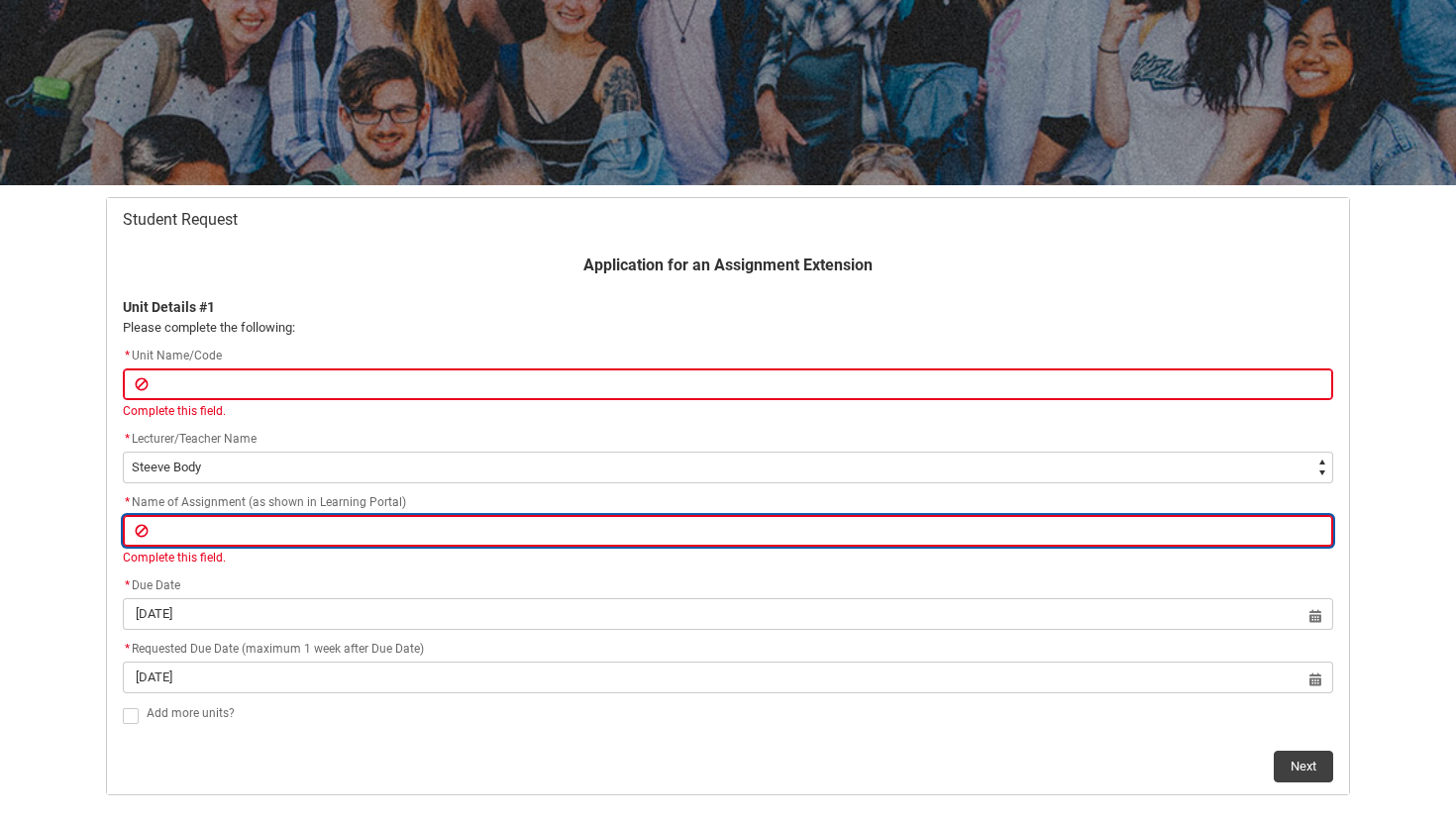 paste on "Locations and Libraries" 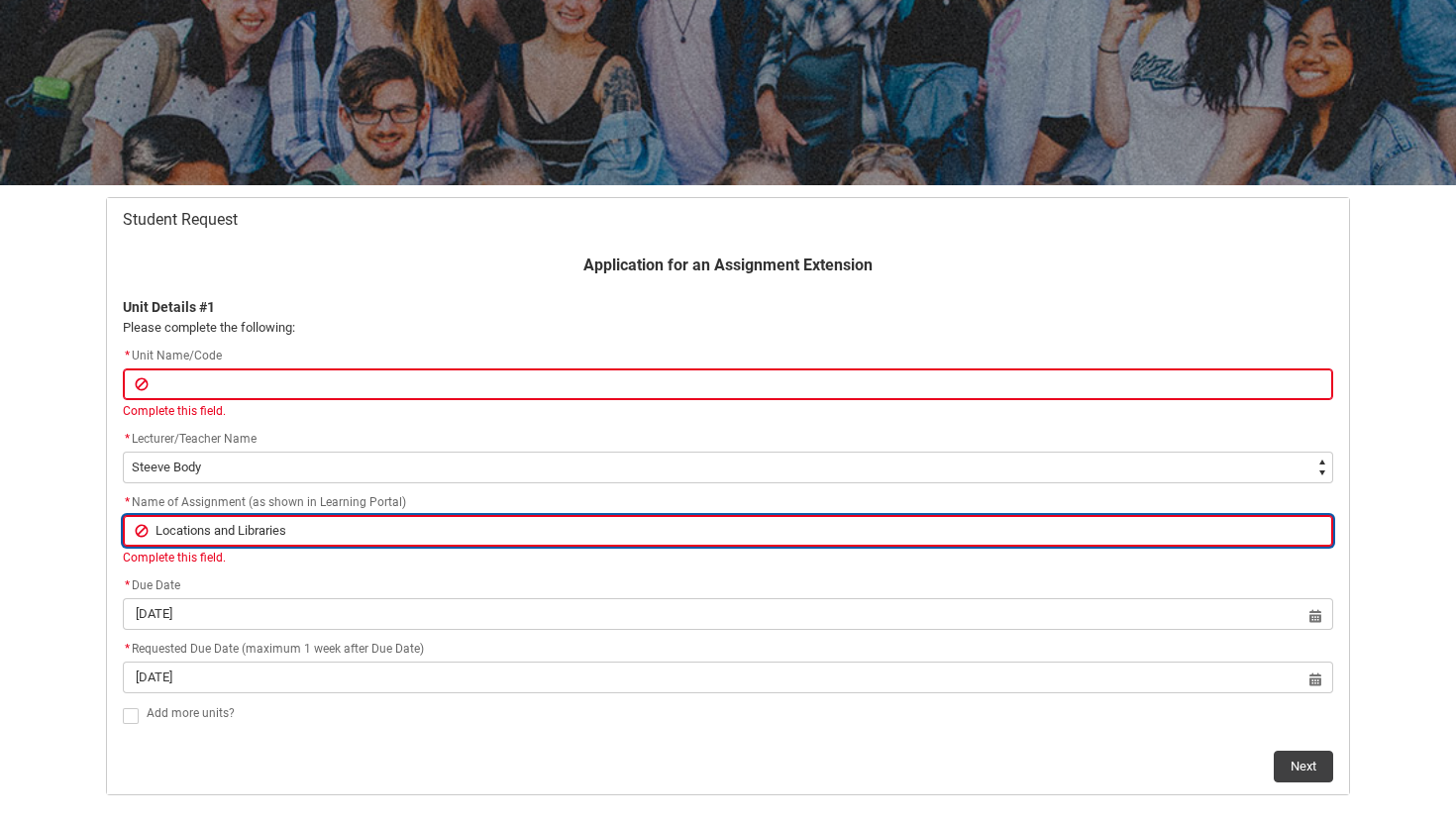 click on "Locations and Libraries" at bounding box center (728, 531) 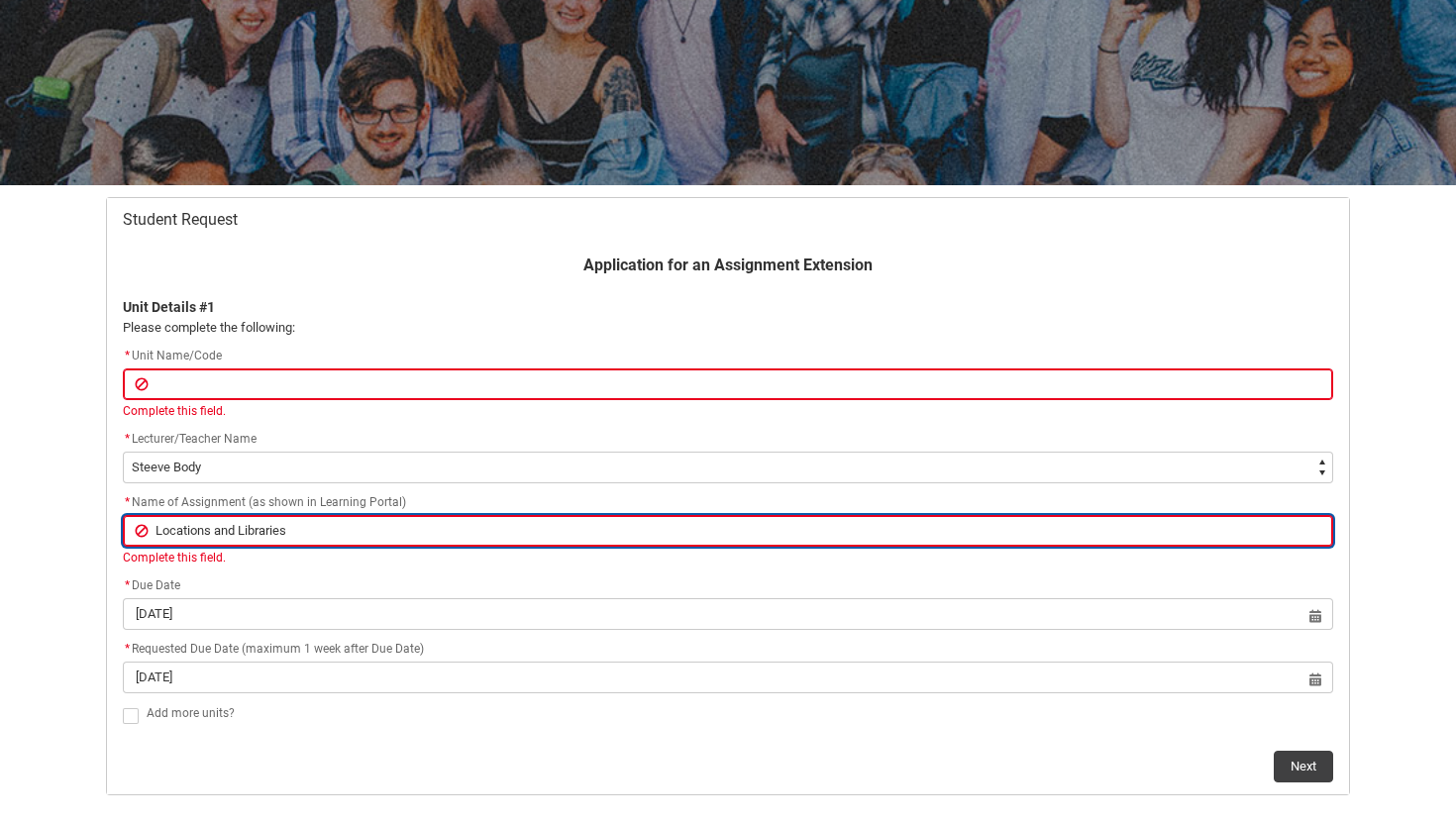 type 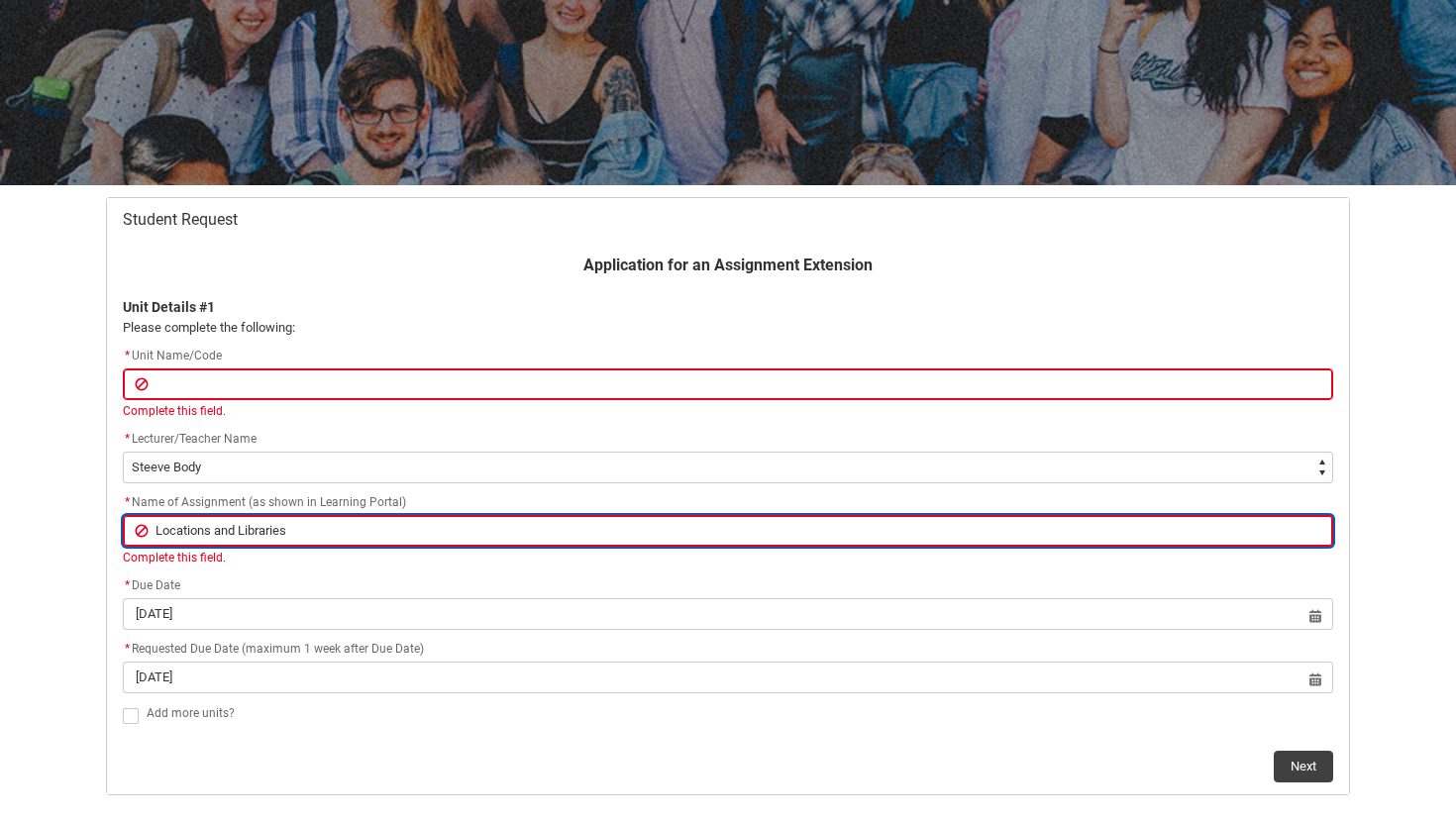 type 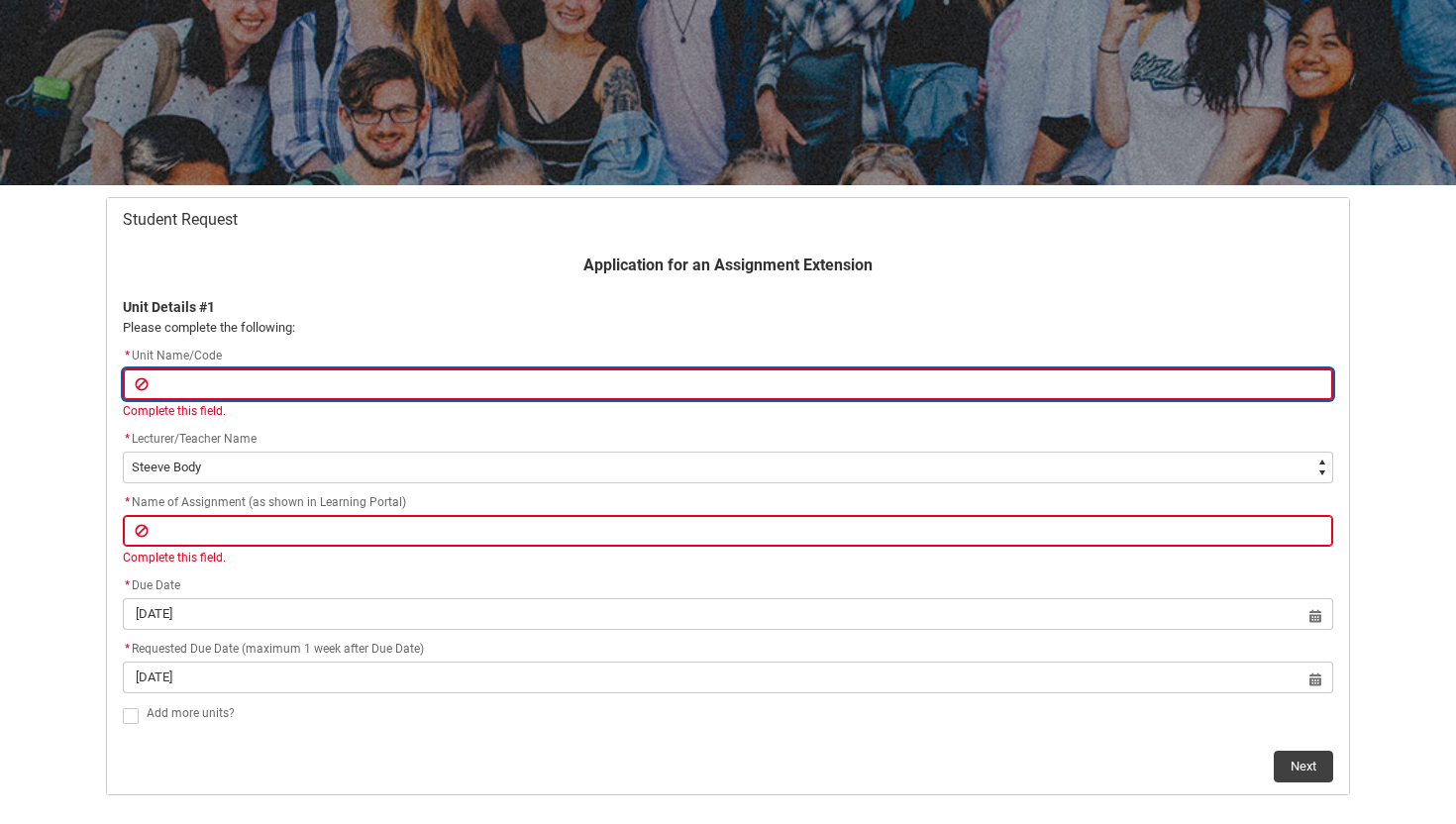 click at bounding box center (728, 384) 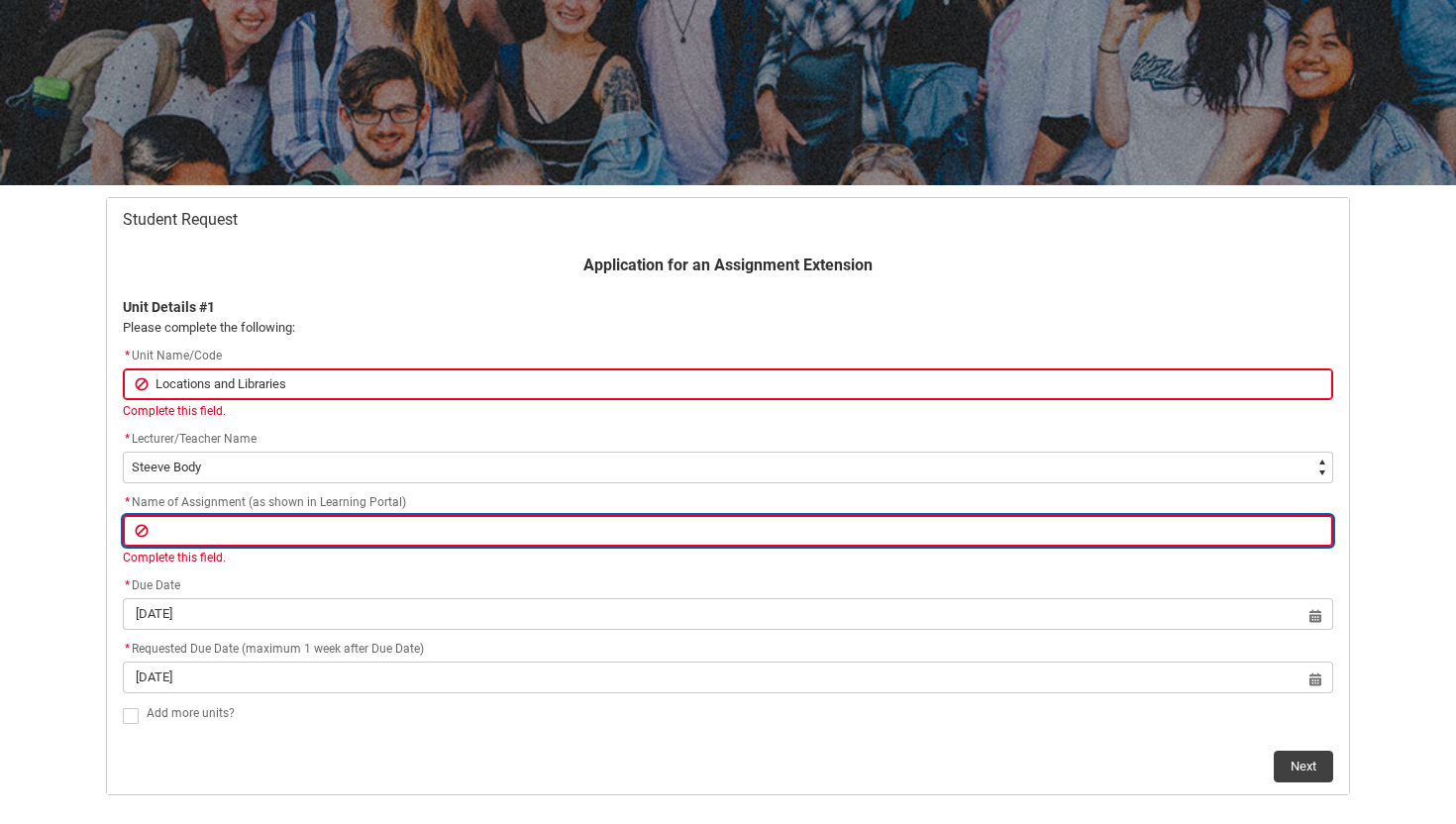 click at bounding box center [728, 531] 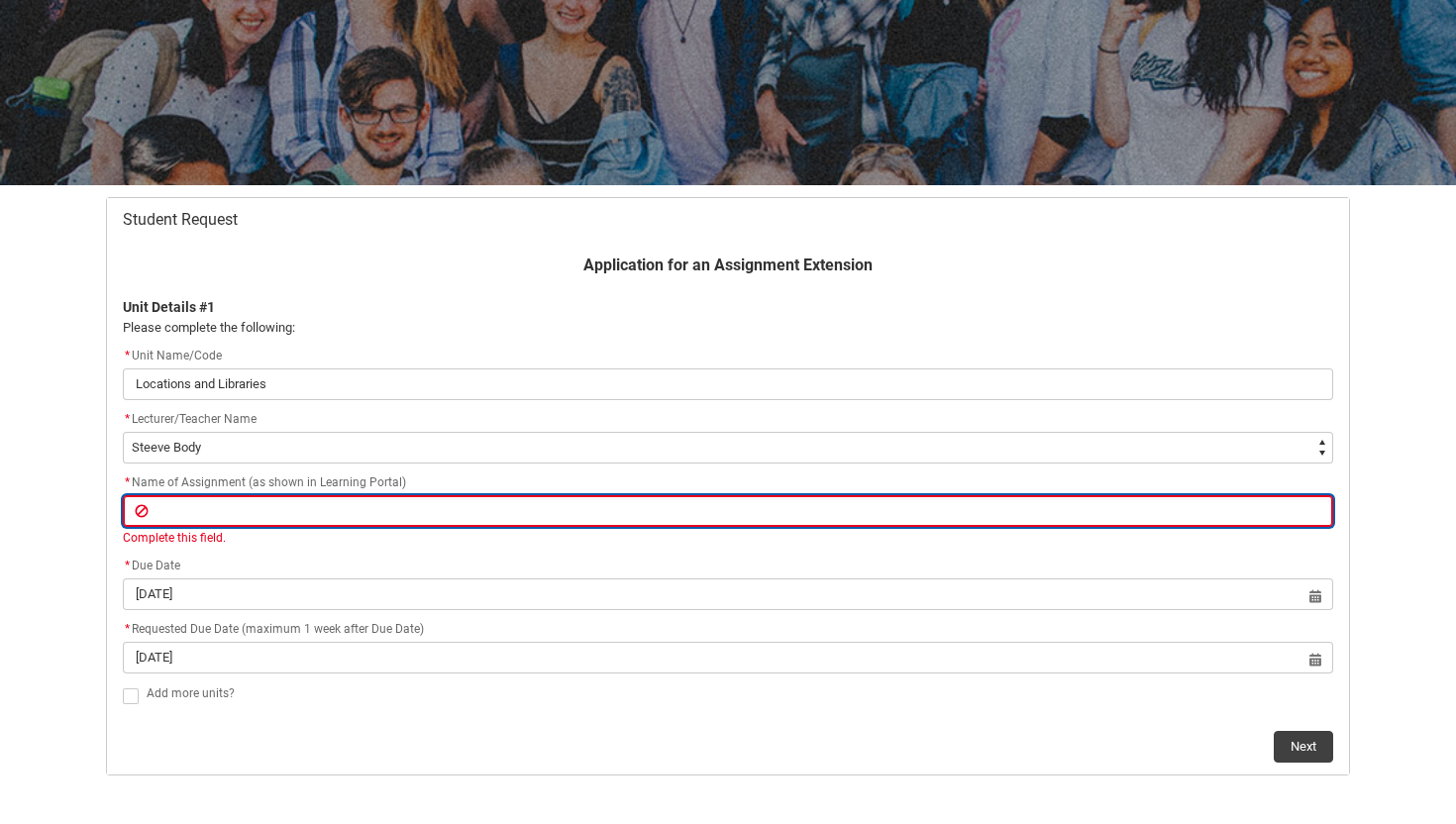 paste on "Location Recording Project" 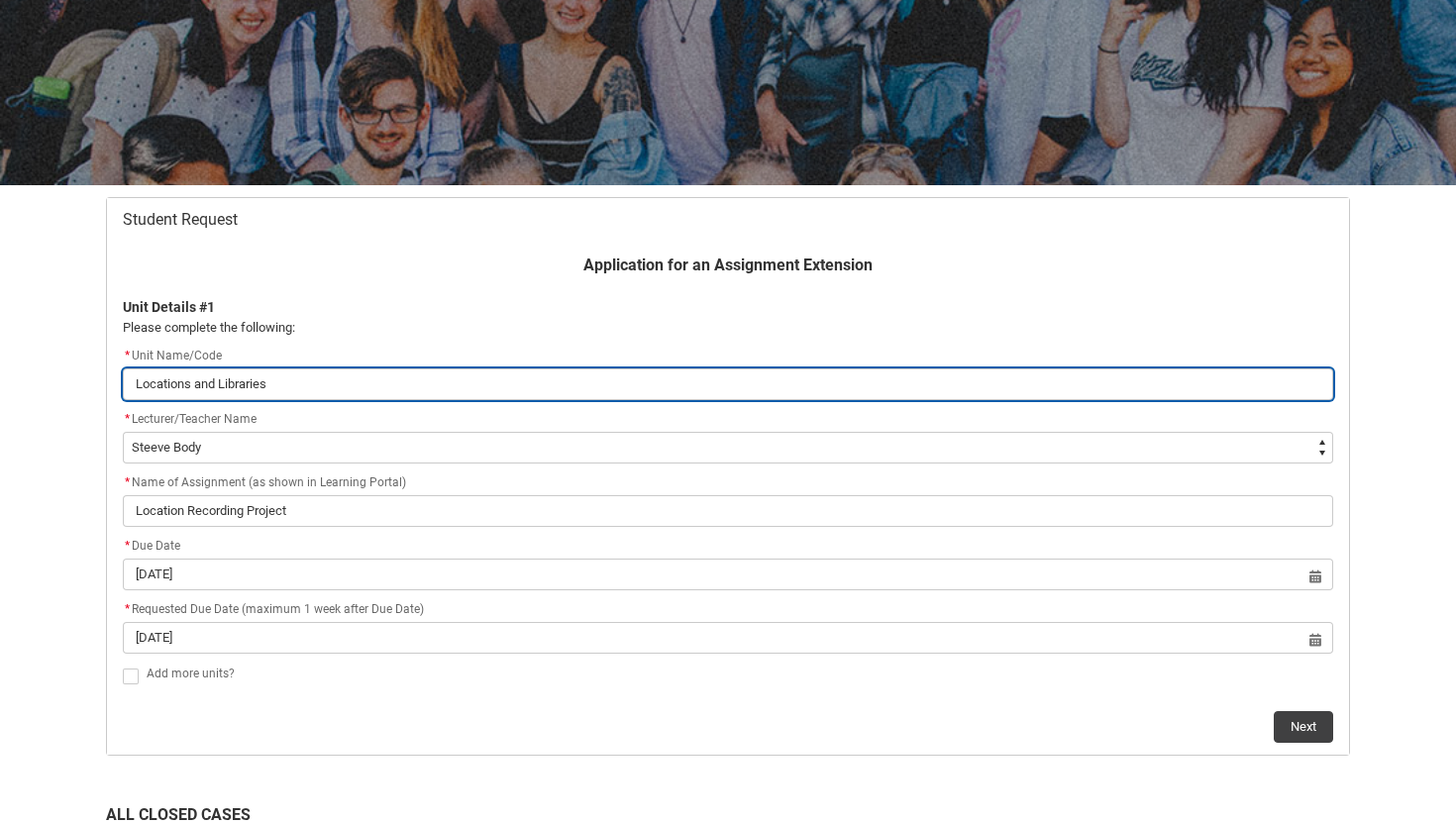 click on "Locations and Libraries" at bounding box center (728, 384) 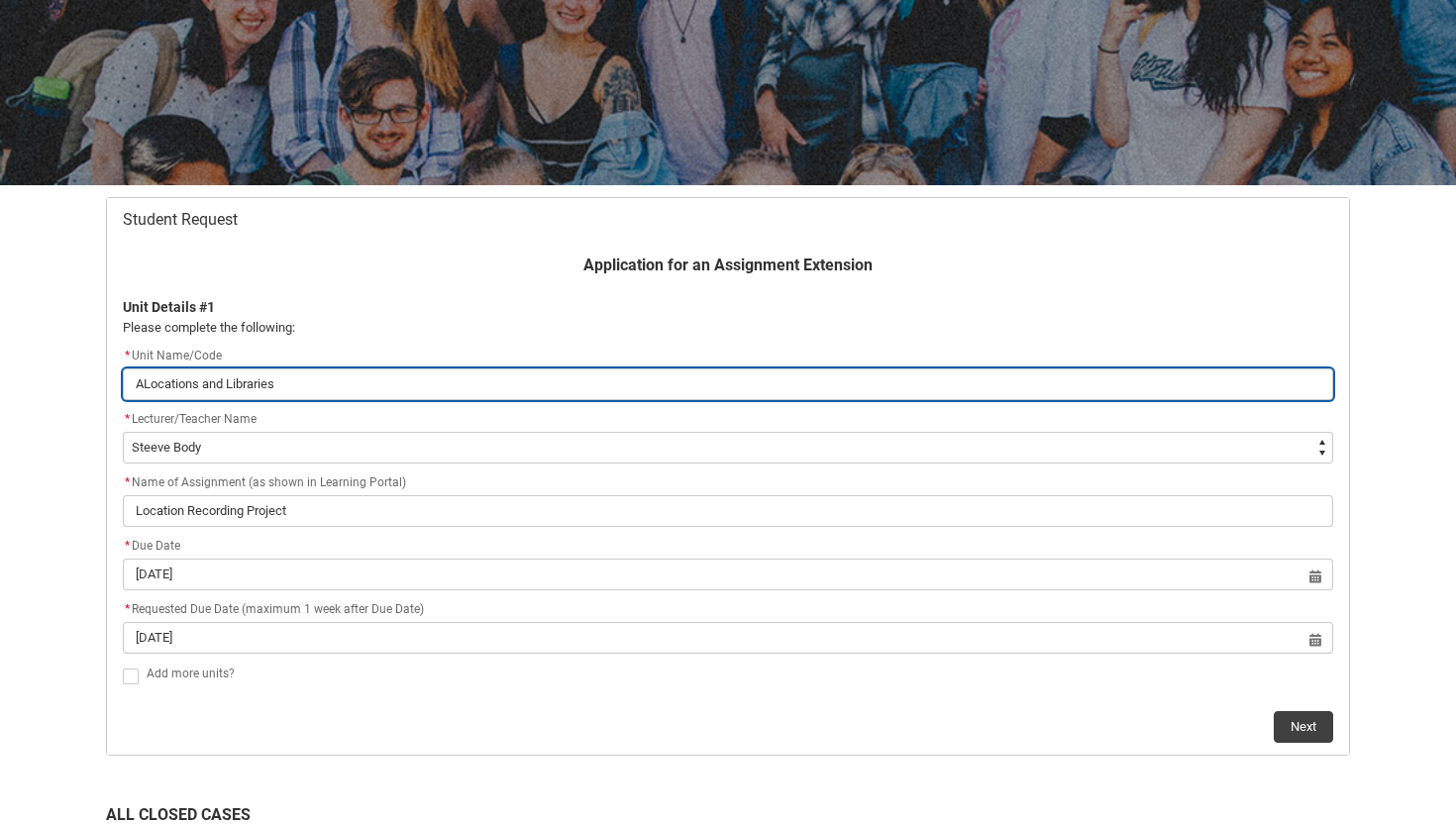 type on "AALocations and Libraries" 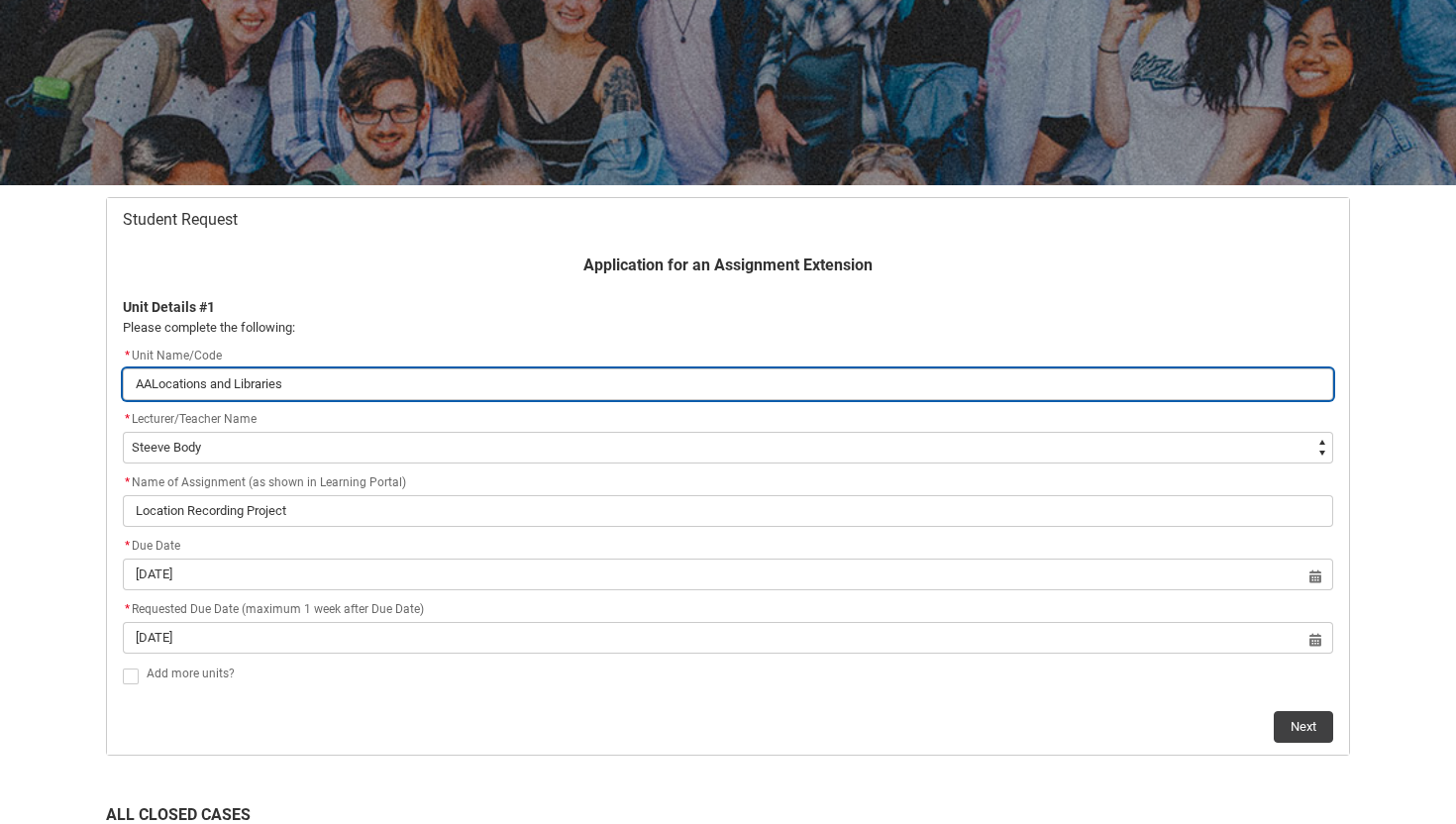 type on "AAPLocations and Libraries" 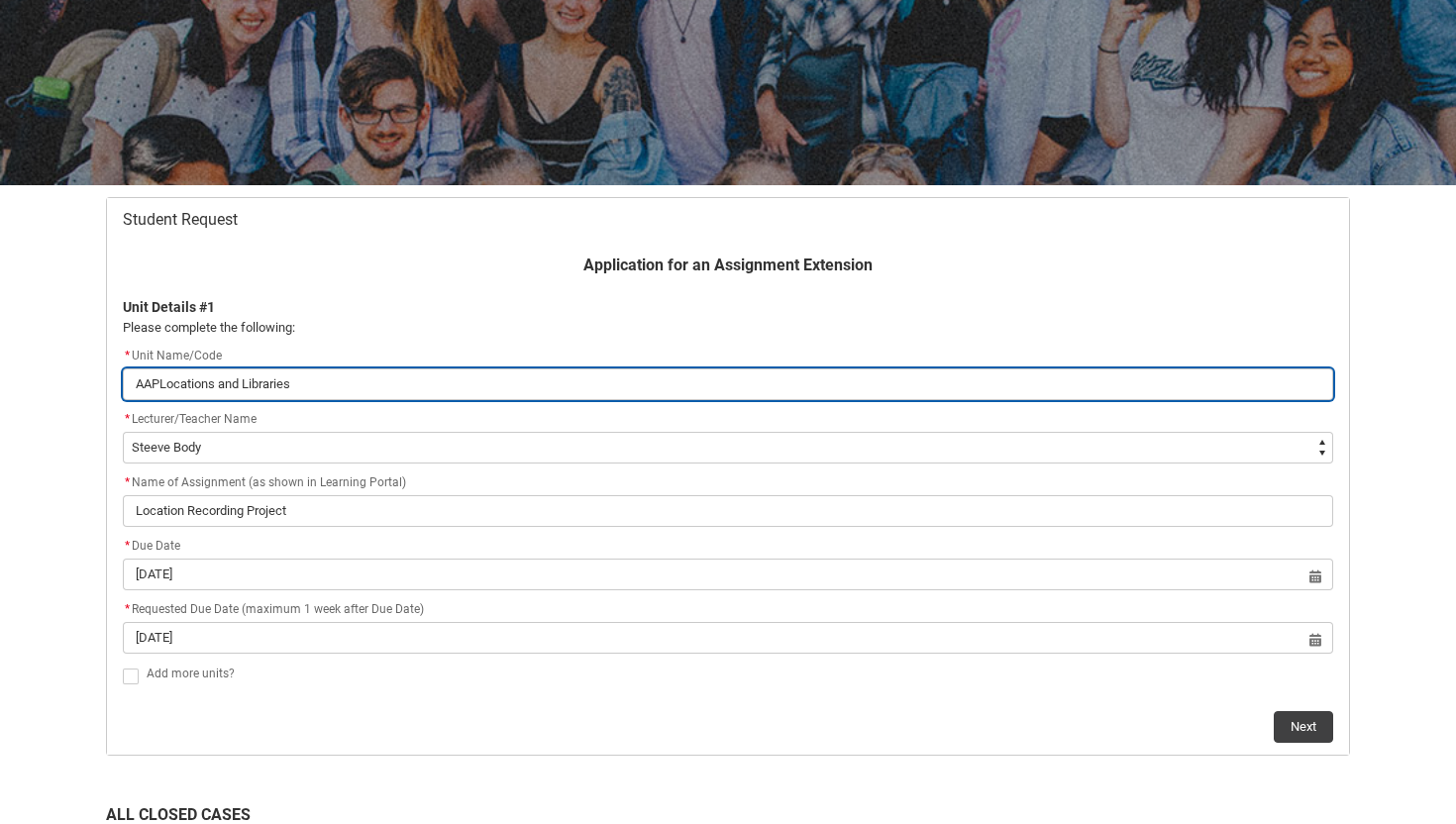 type on "AAPPLocations and Libraries" 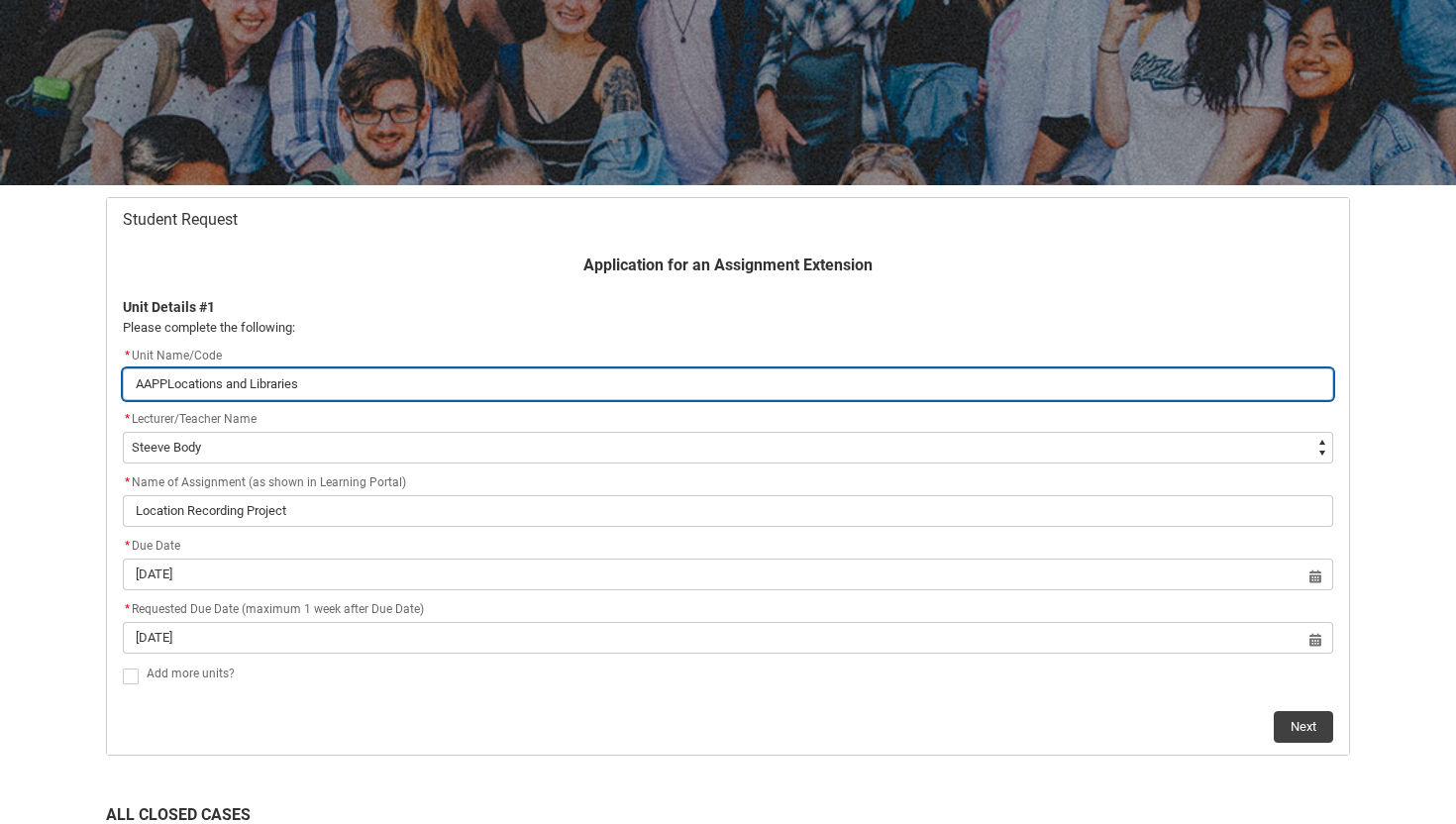 type on "AAPPOLocations and Libraries" 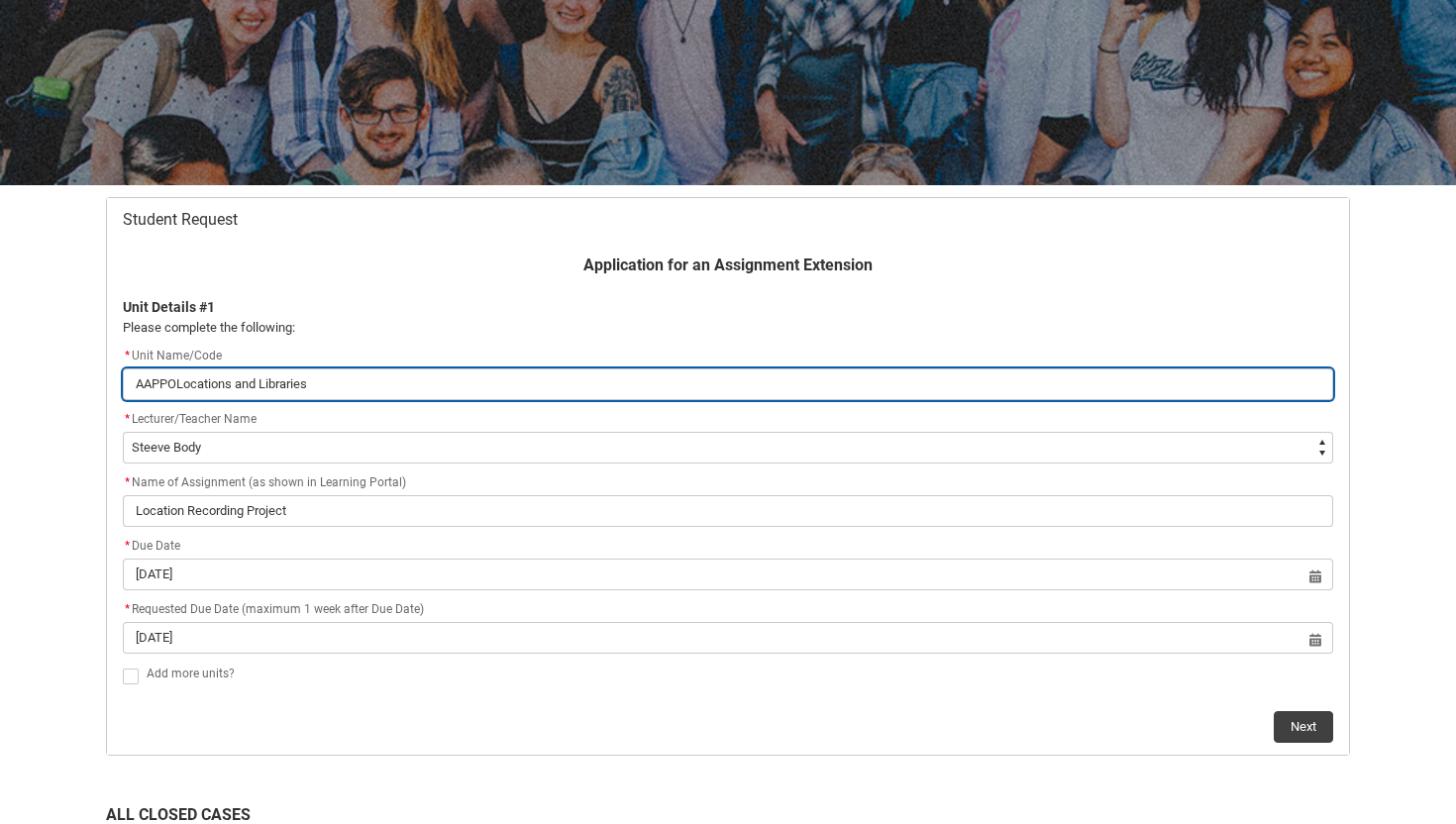 type on "AAPPOSLocations and Libraries" 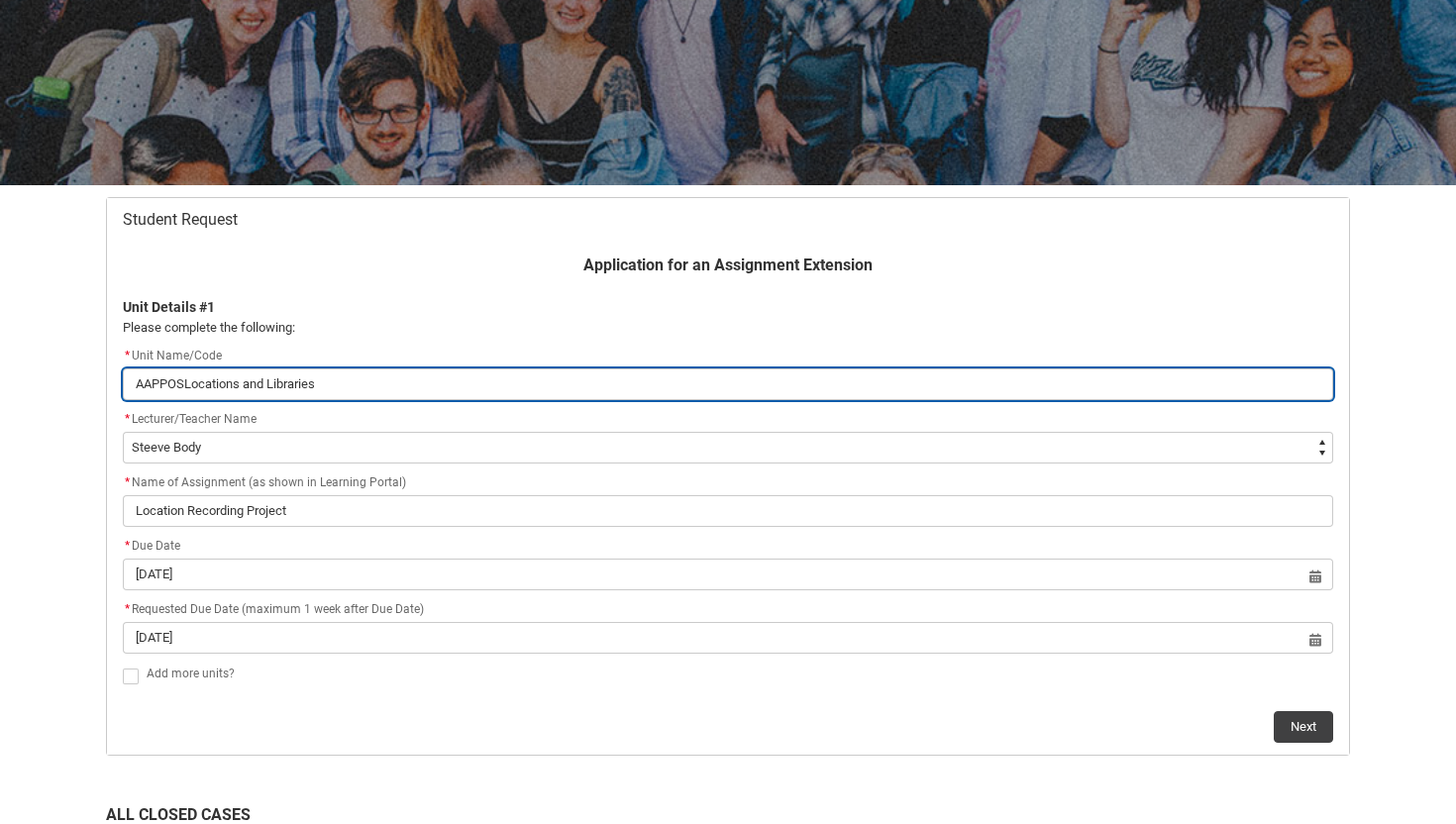 type on "AAPPOS2Locations and Libraries" 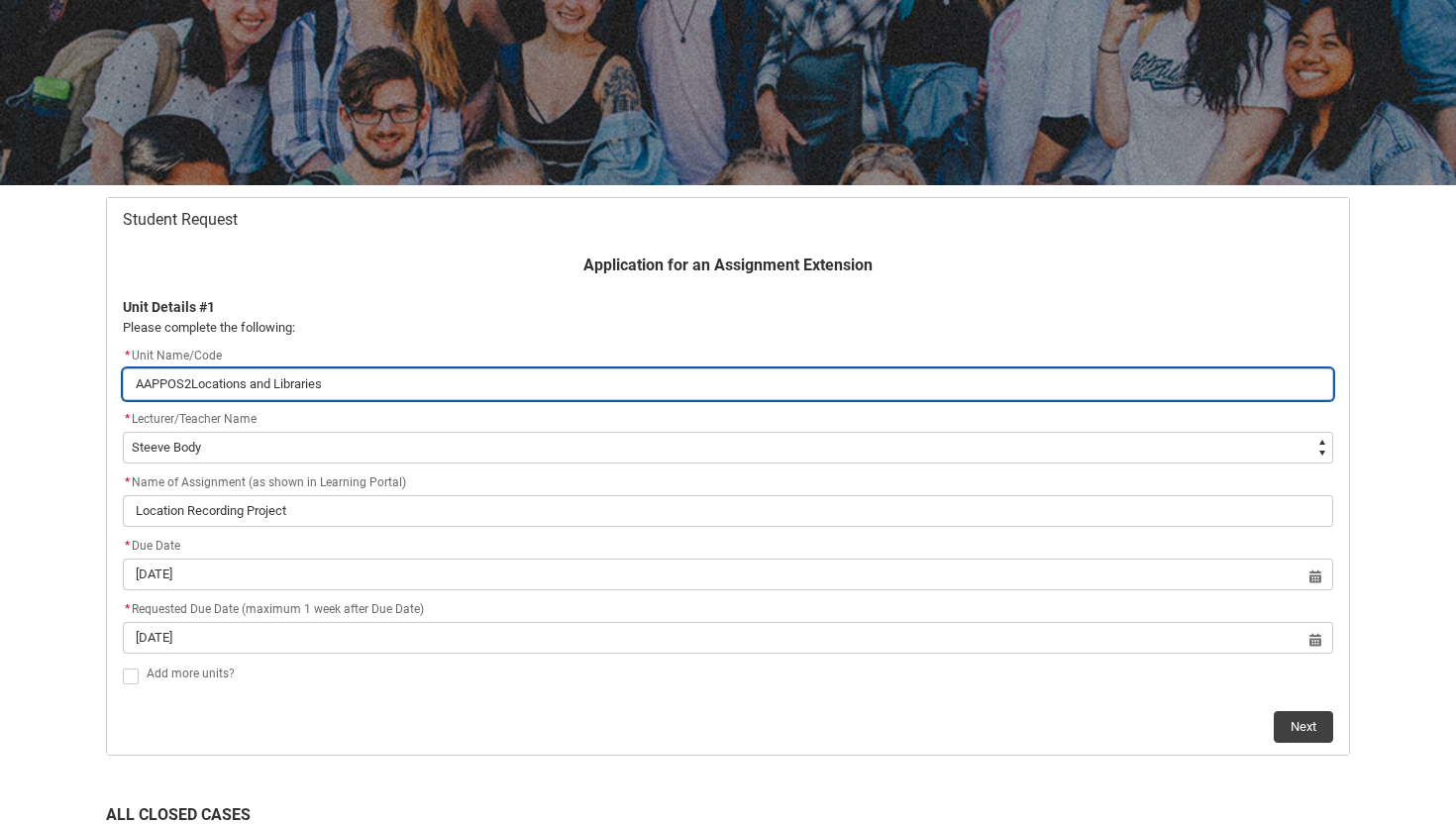 type on "AAPPOS2 Locations and Libraries" 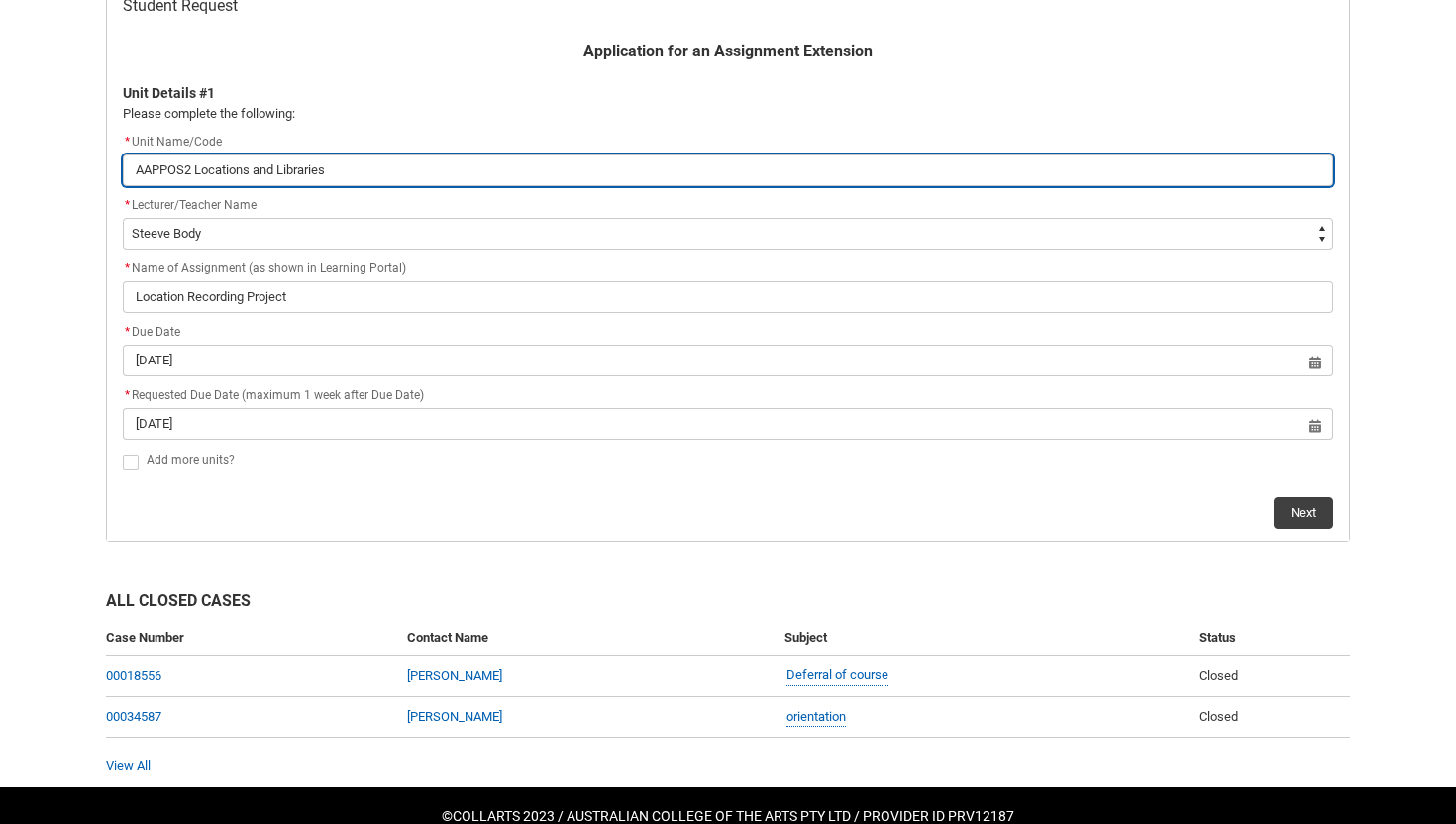 scroll, scrollTop: 432, scrollLeft: 0, axis: vertical 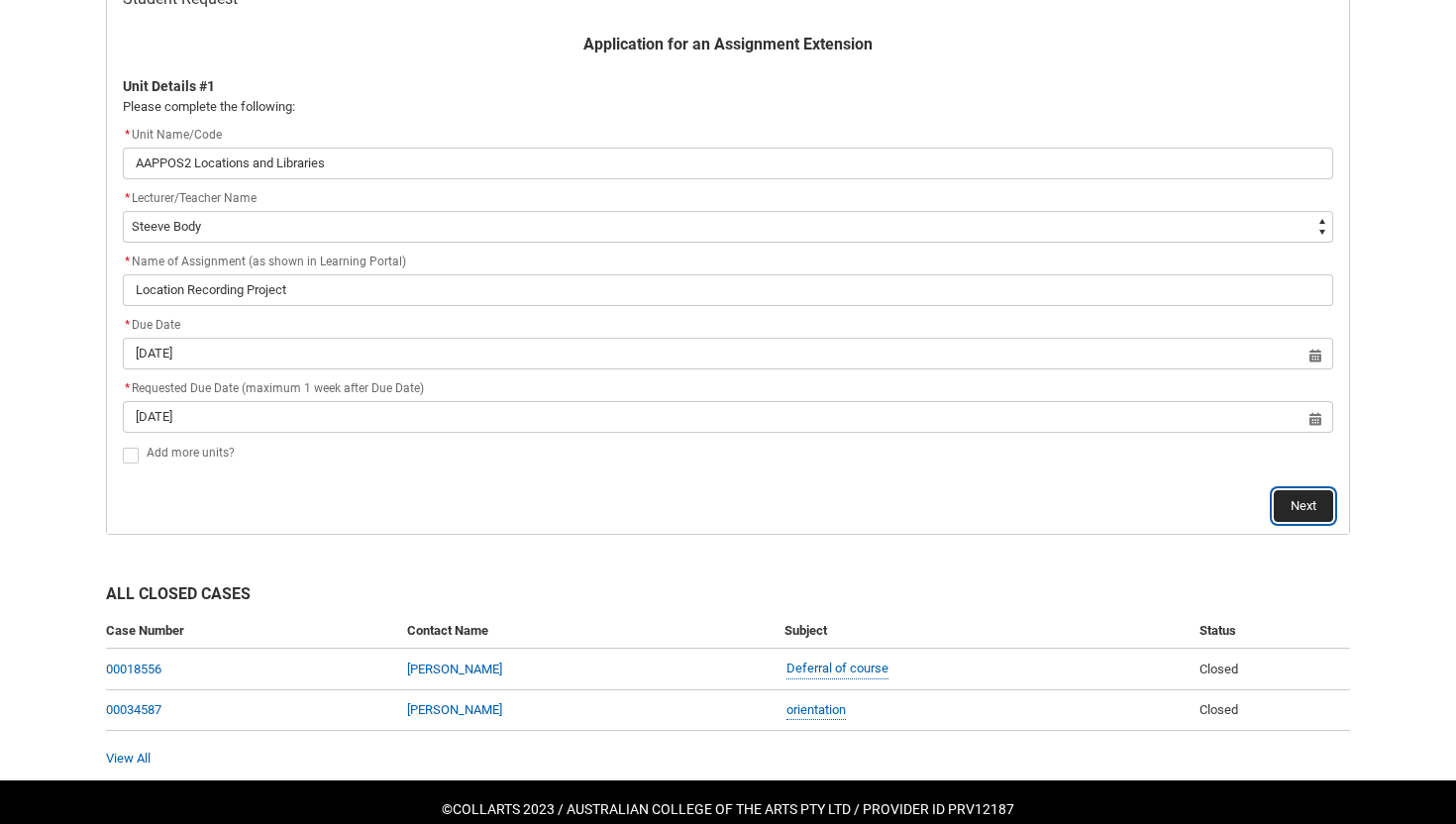 click on "Next" 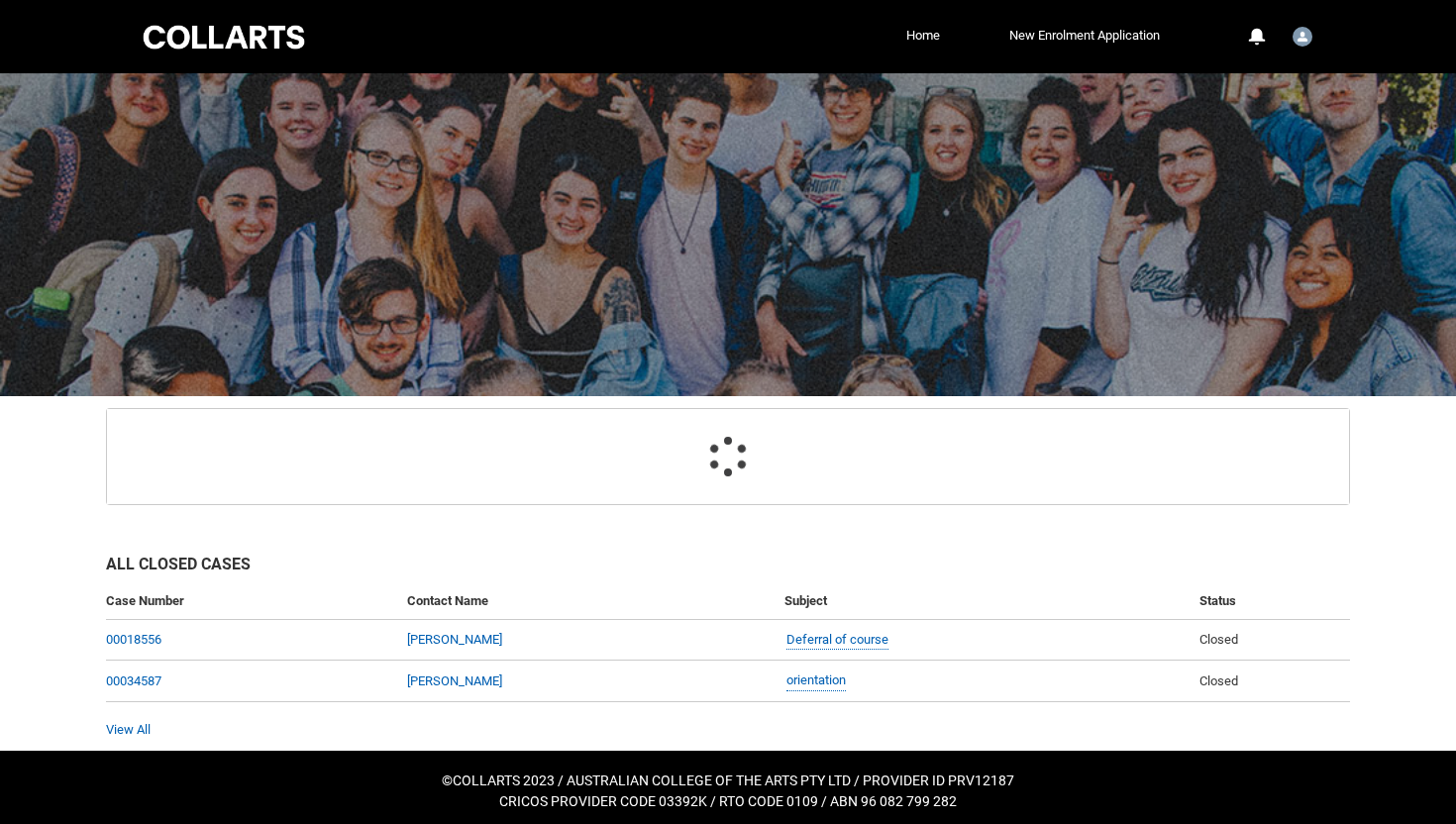 scroll, scrollTop: 211, scrollLeft: 0, axis: vertical 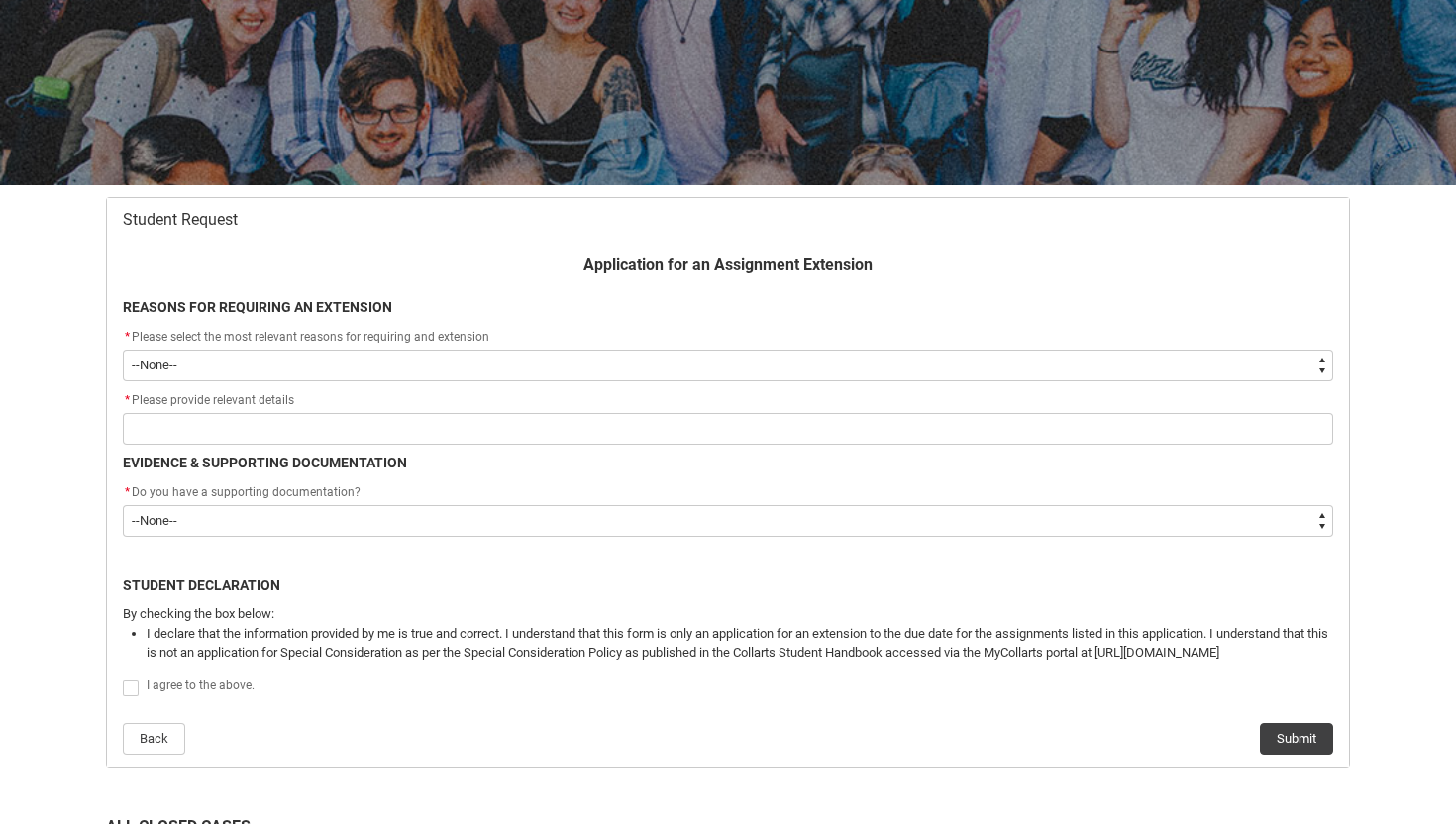 click on "--None-- Medical Reasons Work obligations Family obligations Academic Difficulties Significant religious or cultural reasons Other" at bounding box center [728, 365] 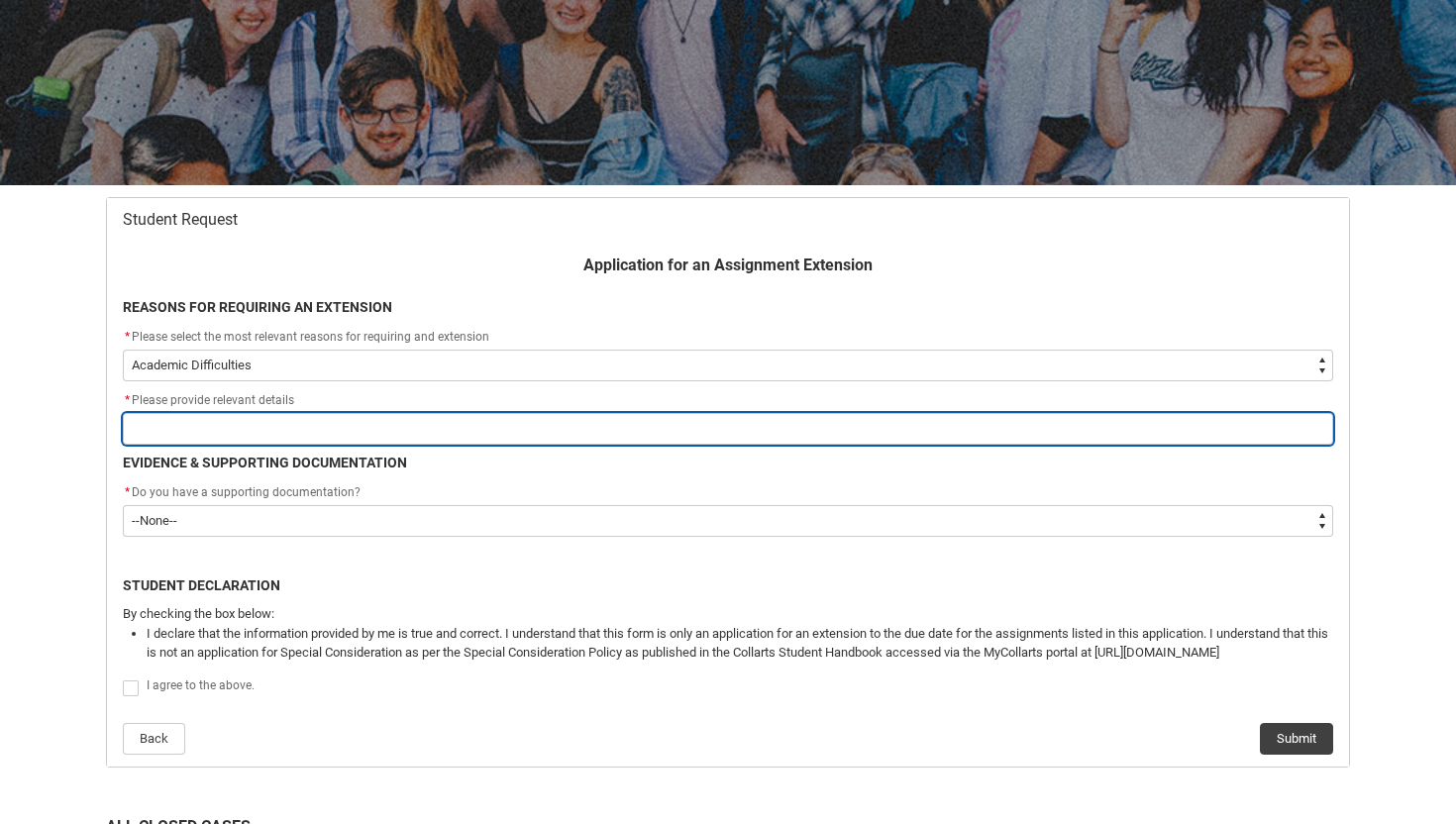 click at bounding box center (728, 429) 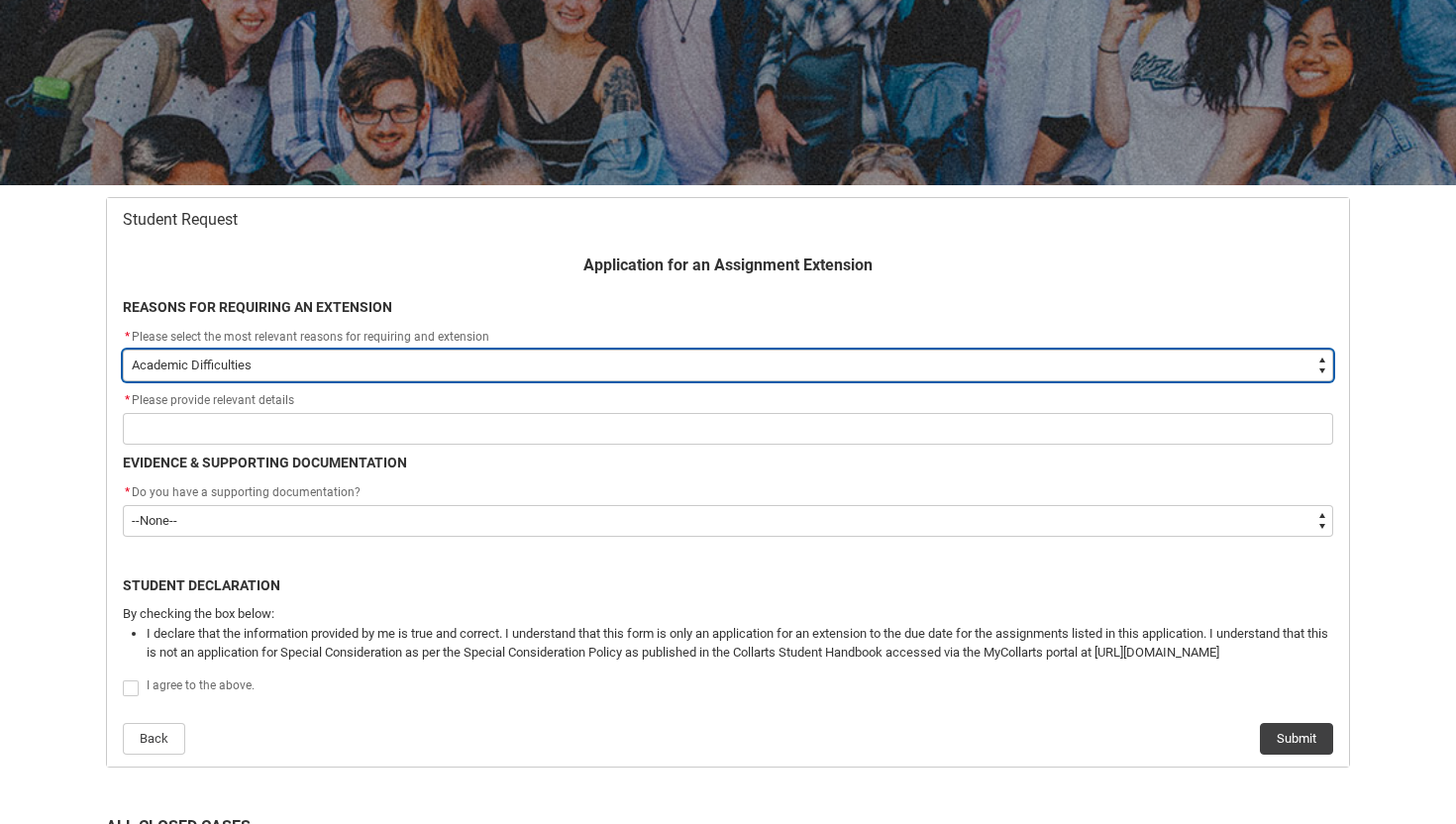 click on "--None-- Medical Reasons Work obligations Family obligations Academic Difficulties Significant religious or cultural reasons Other" at bounding box center [728, 365] 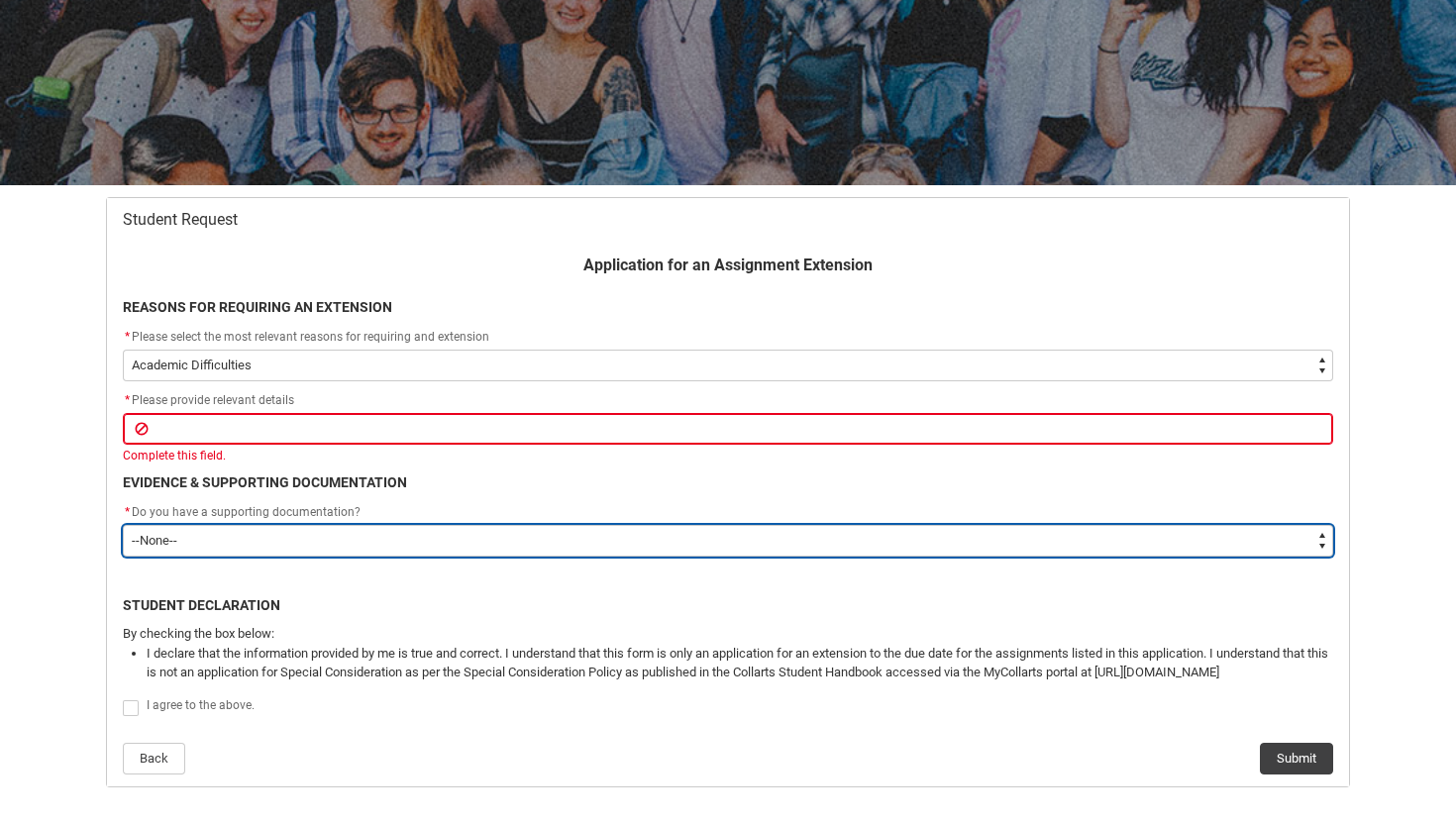 click on "--None-- Yes No" at bounding box center [728, 541] 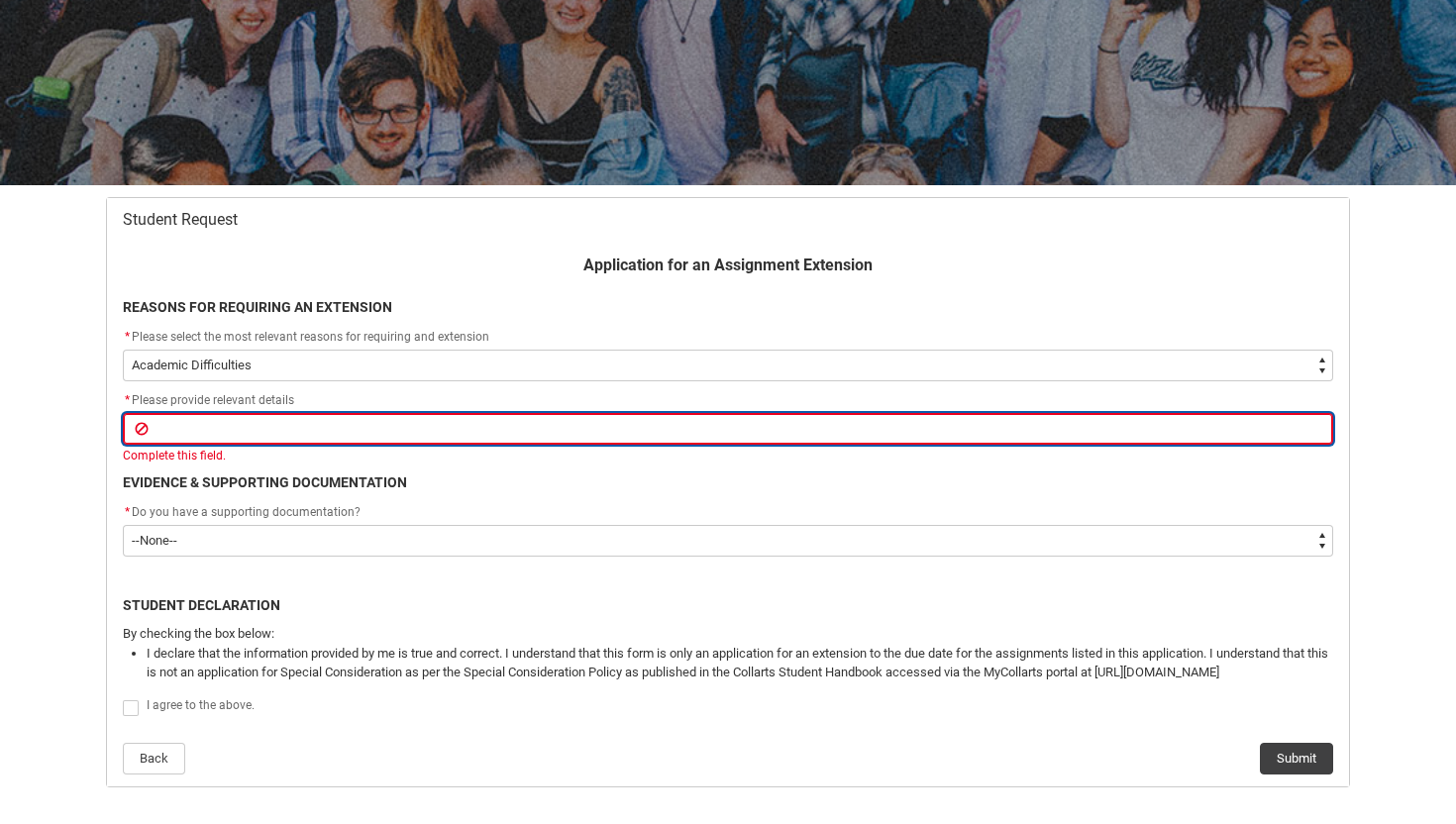 click at bounding box center [728, 429] 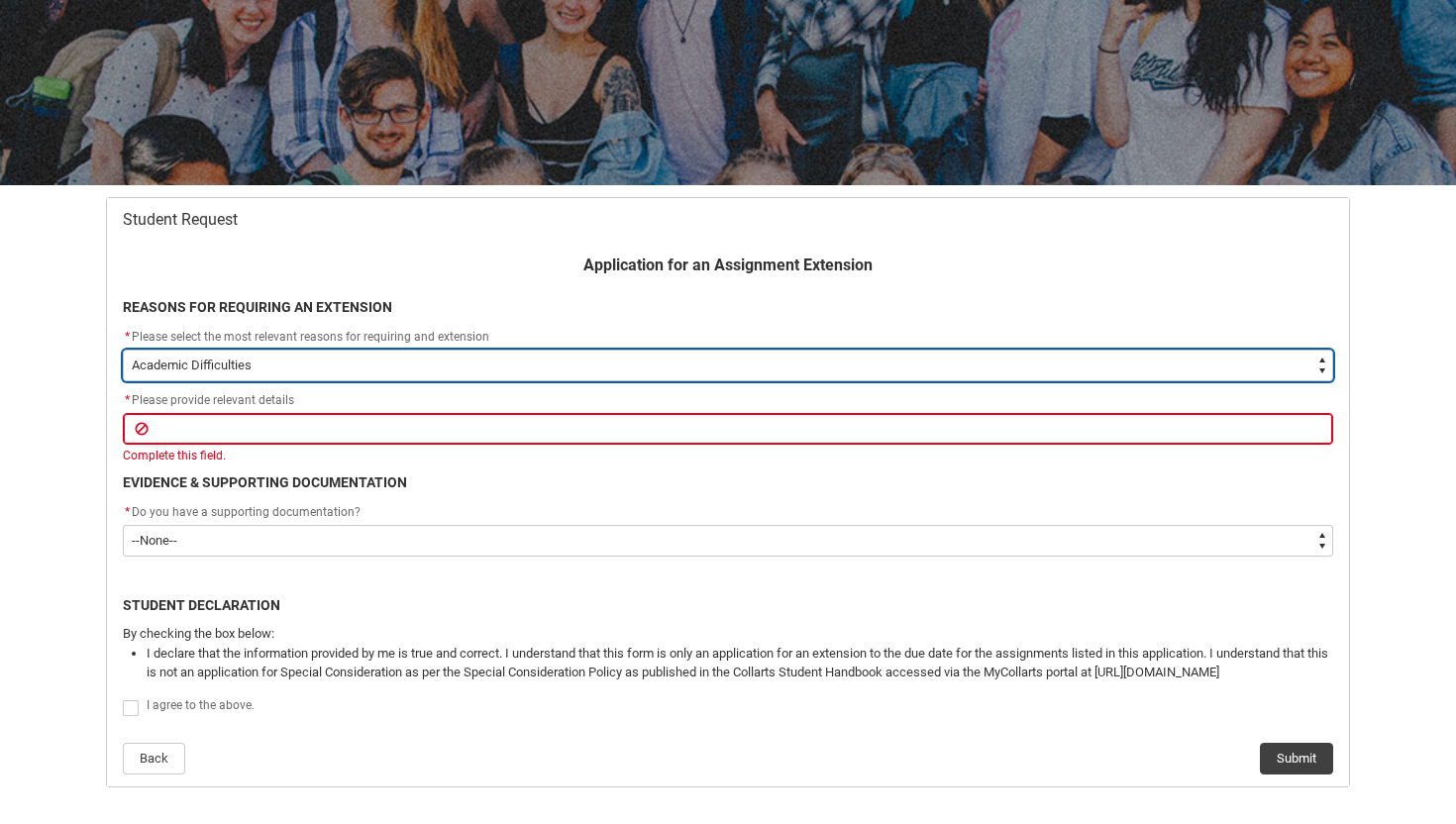 click on "--None-- Medical Reasons Work obligations Family obligations Academic Difficulties Significant religious or cultural reasons Other" at bounding box center (728, 365) 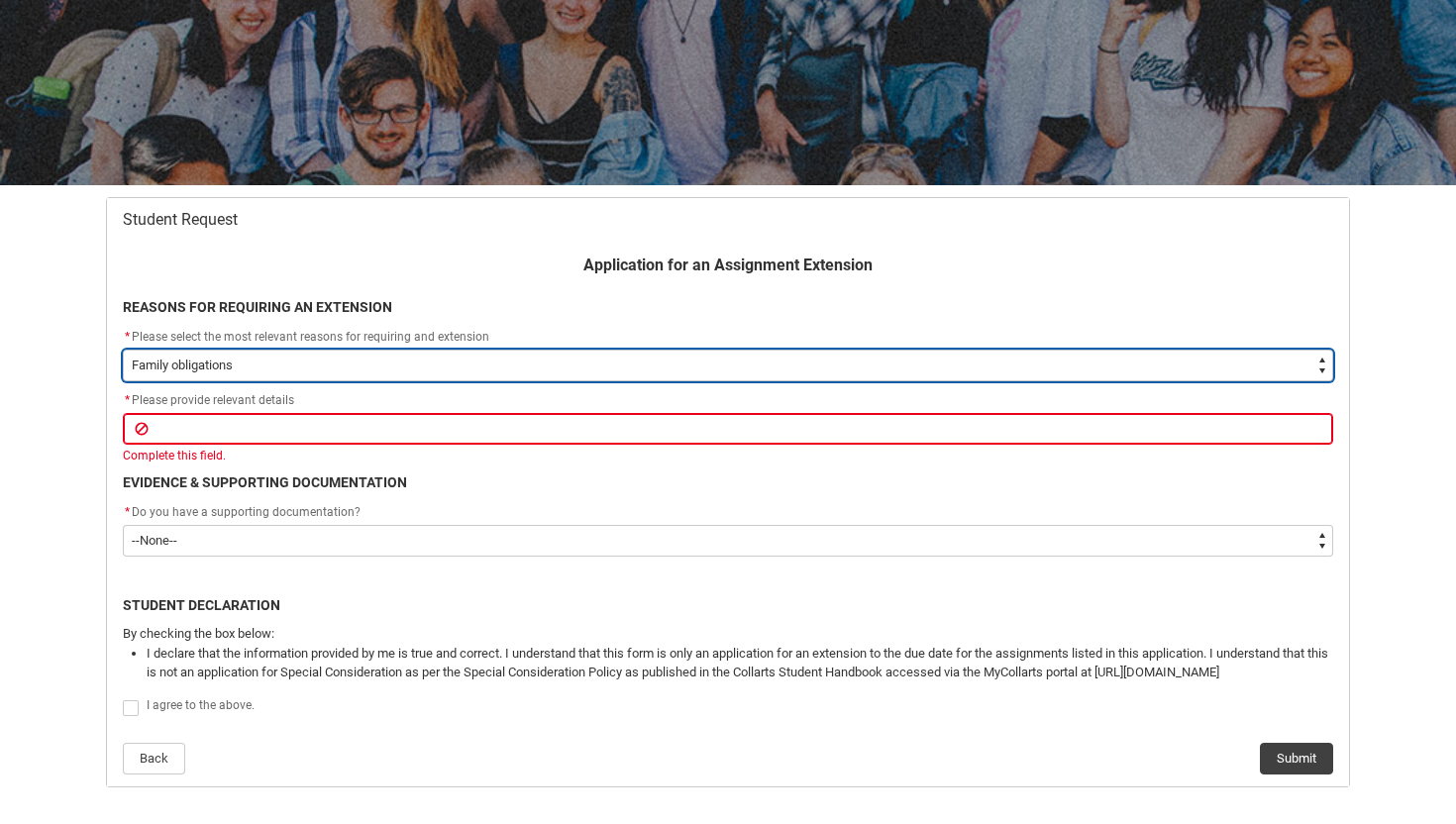 click on "--None-- Medical Reasons Work obligations Family obligations Academic Difficulties Significant religious or cultural reasons Other" at bounding box center (728, 365) 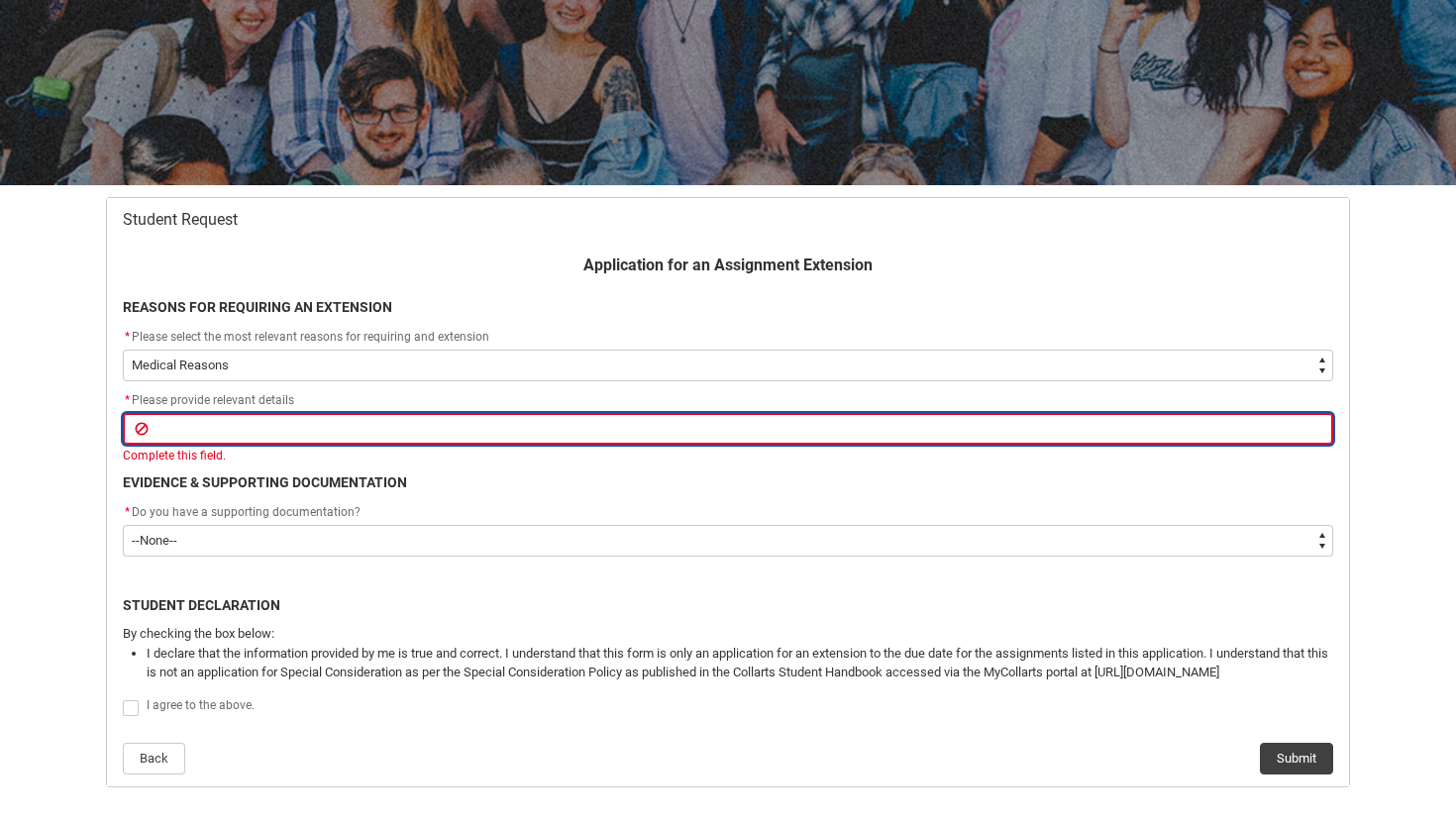 click at bounding box center [728, 429] 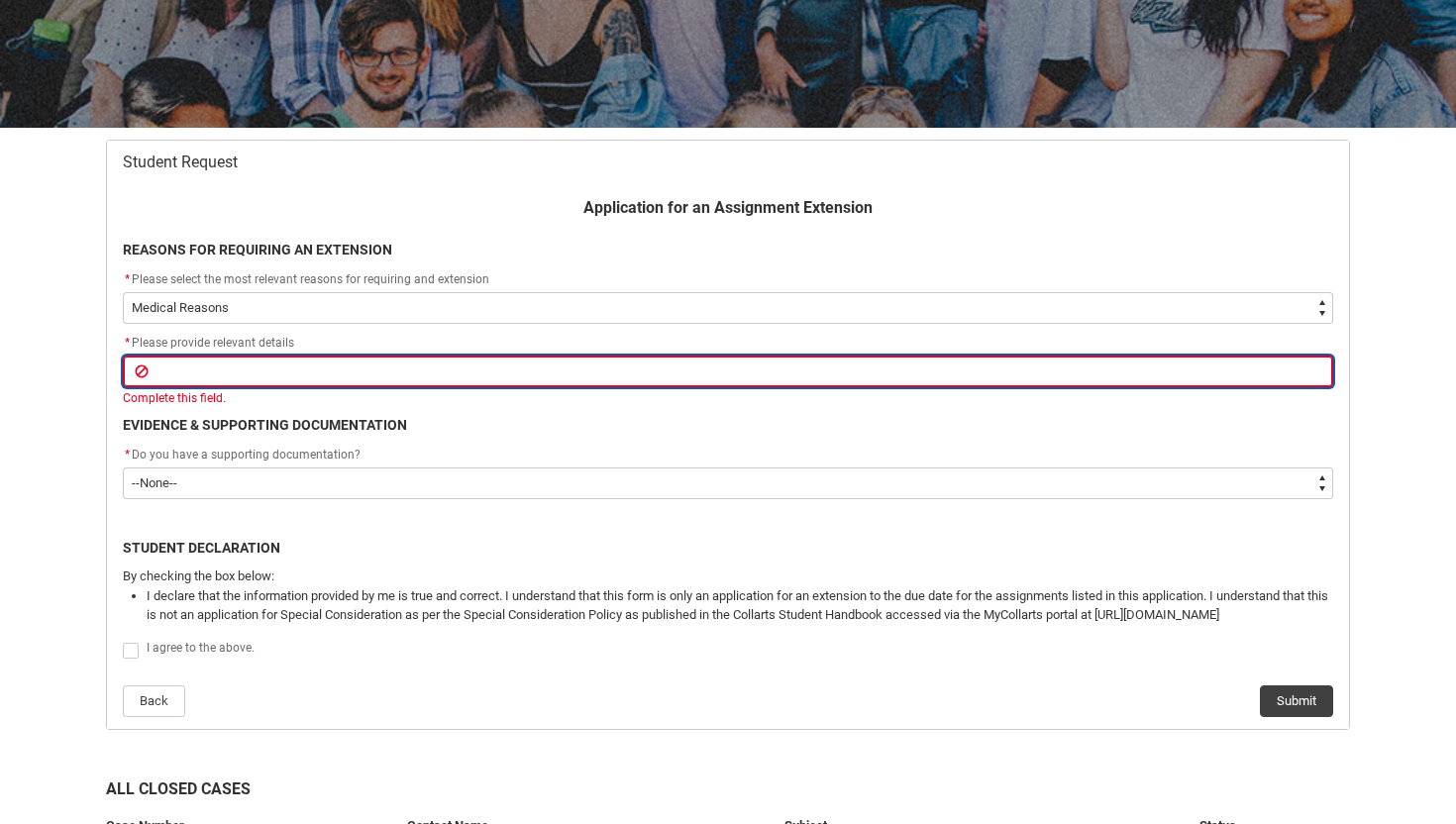 scroll, scrollTop: 270, scrollLeft: 0, axis: vertical 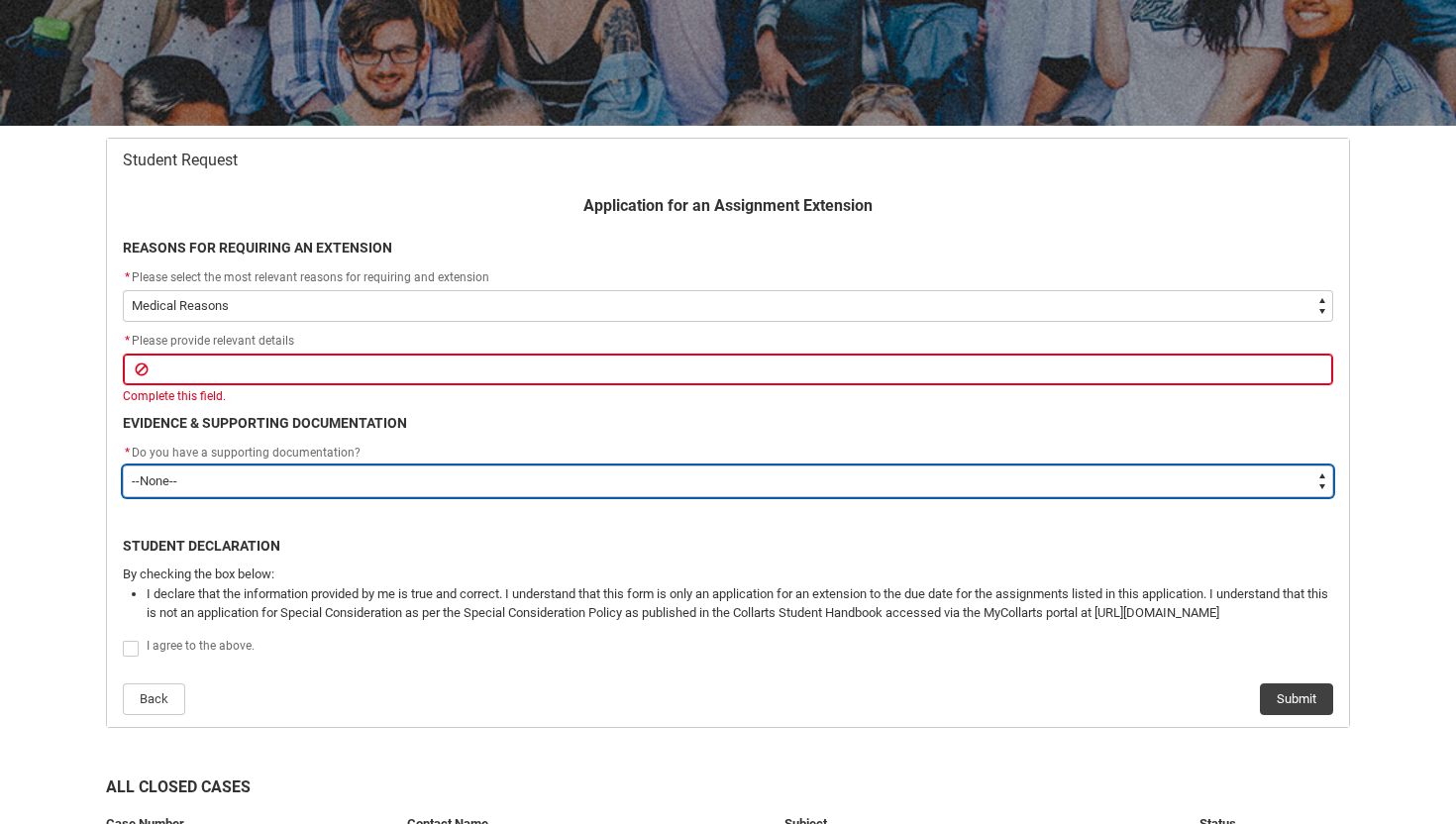 click on "--None-- Yes No" at bounding box center (728, 481) 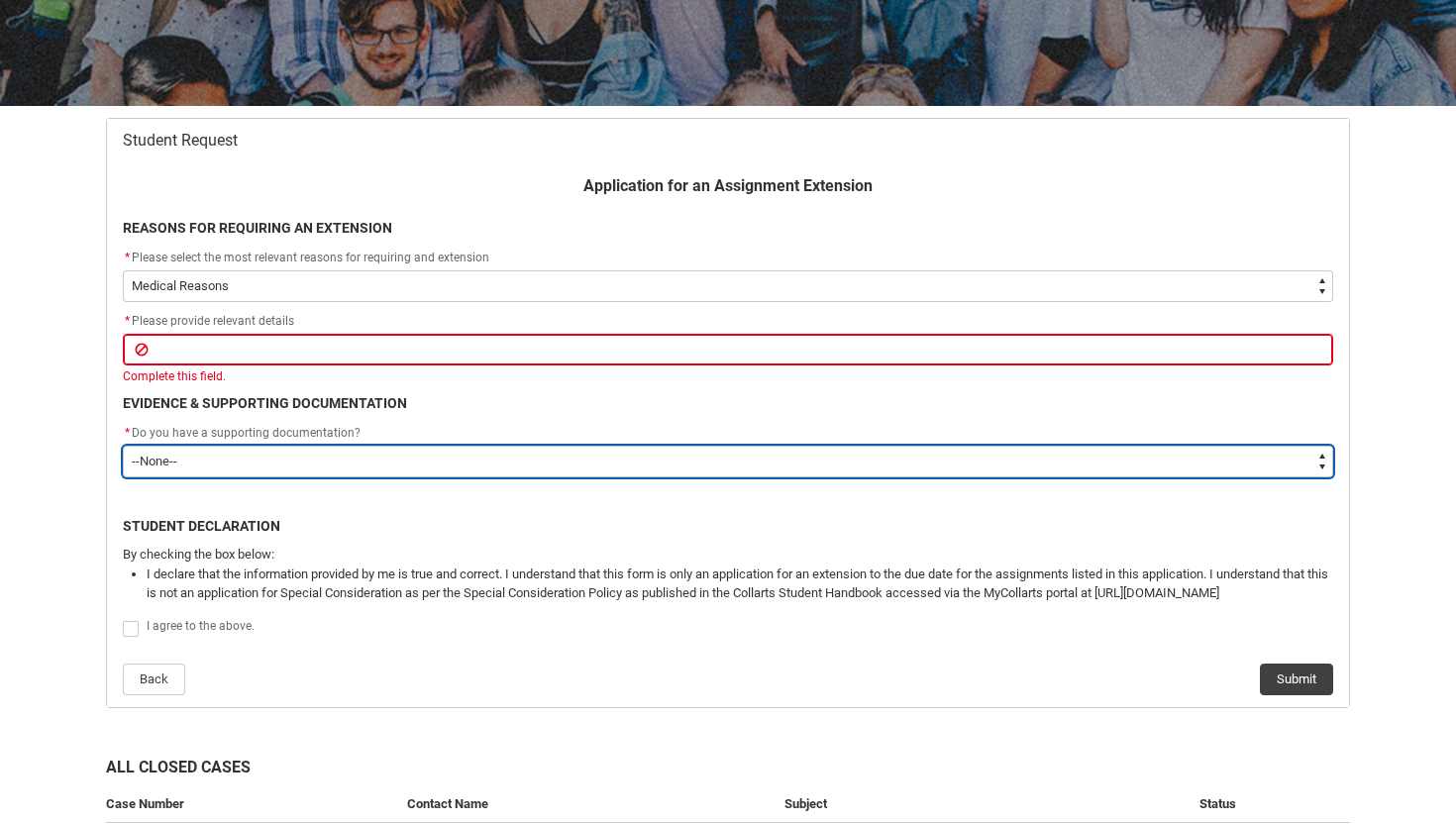 scroll, scrollTop: 293, scrollLeft: 0, axis: vertical 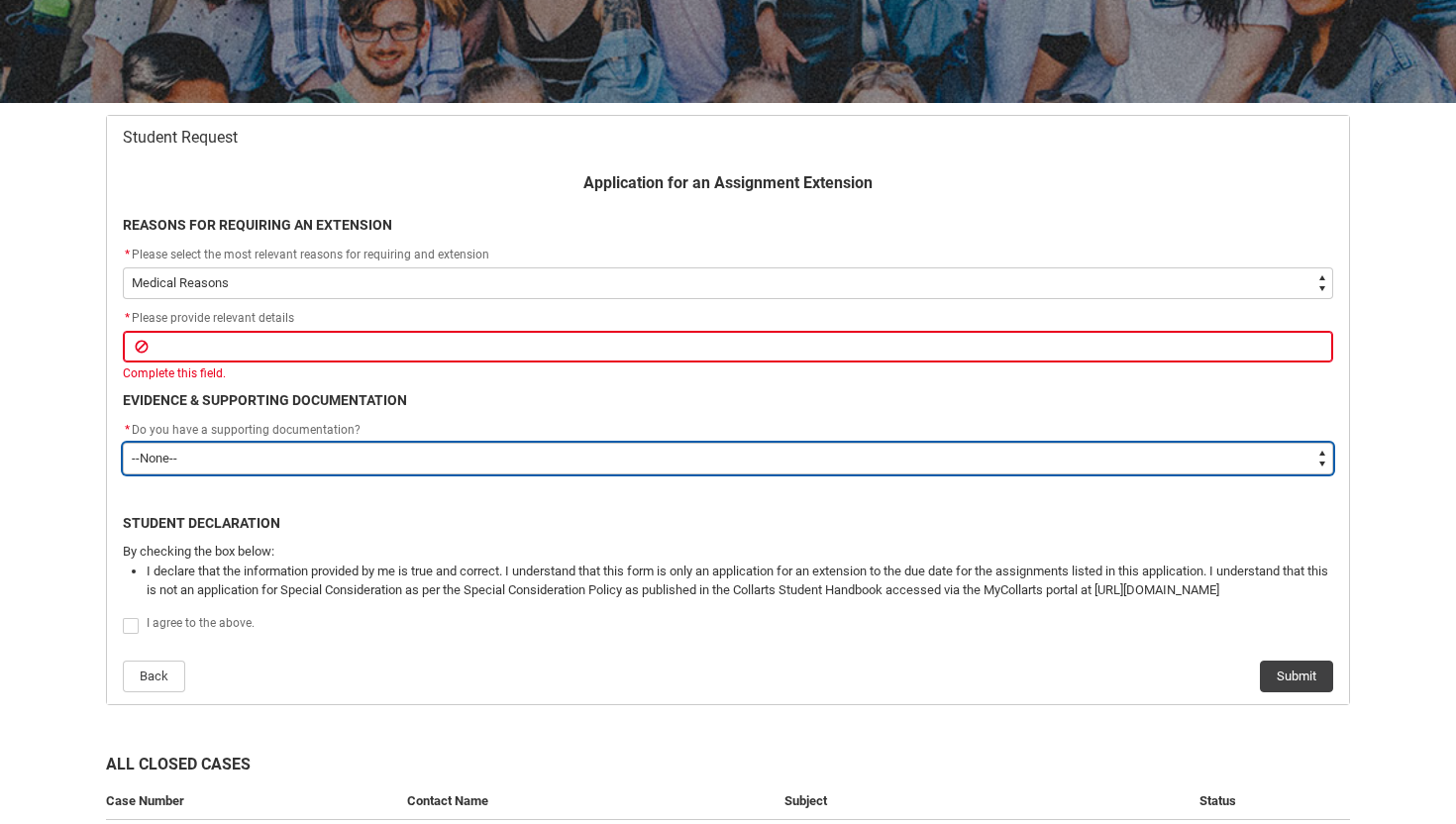 click on "--None-- Yes No" at bounding box center [728, 459] 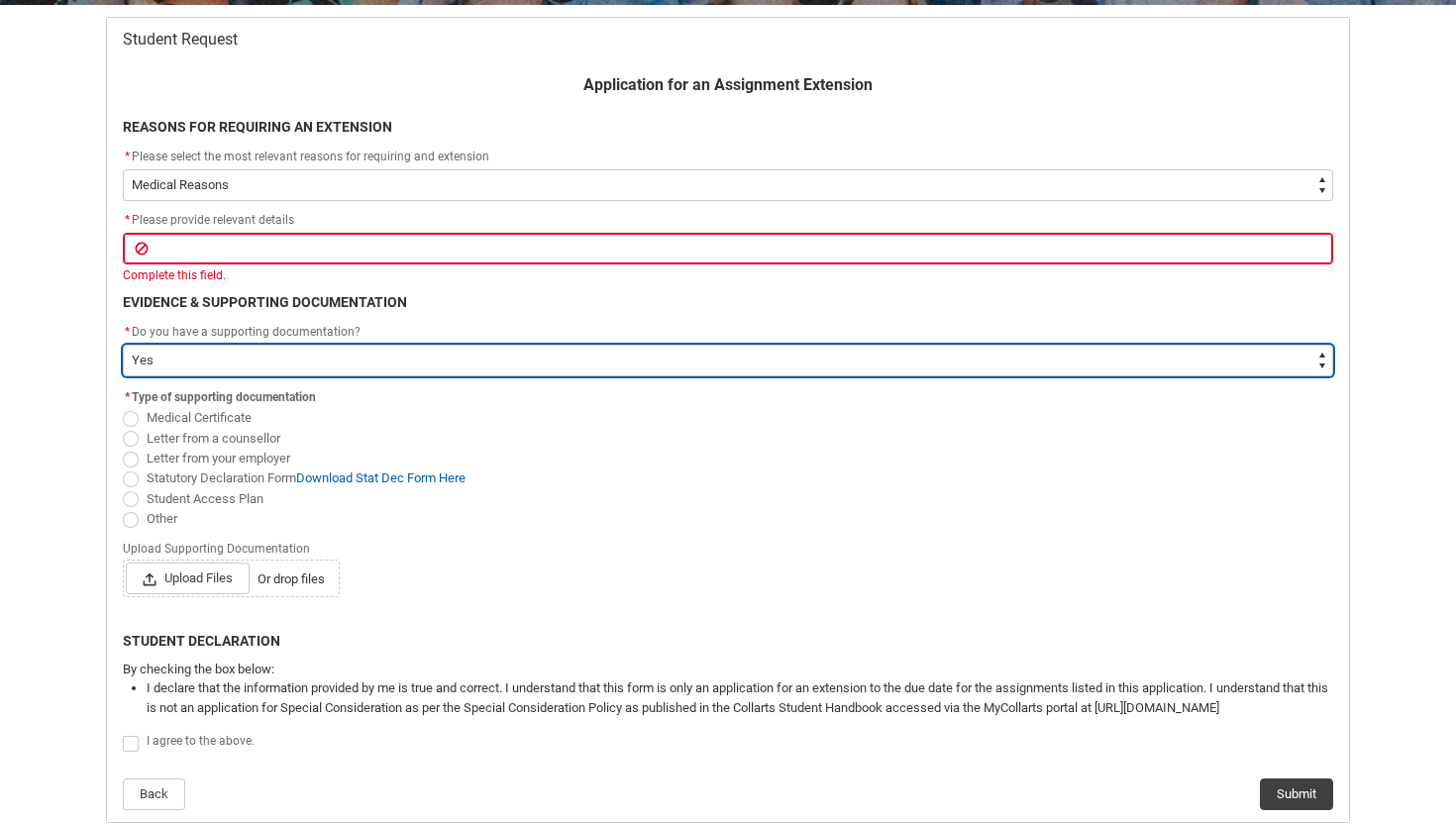 scroll, scrollTop: 392, scrollLeft: 0, axis: vertical 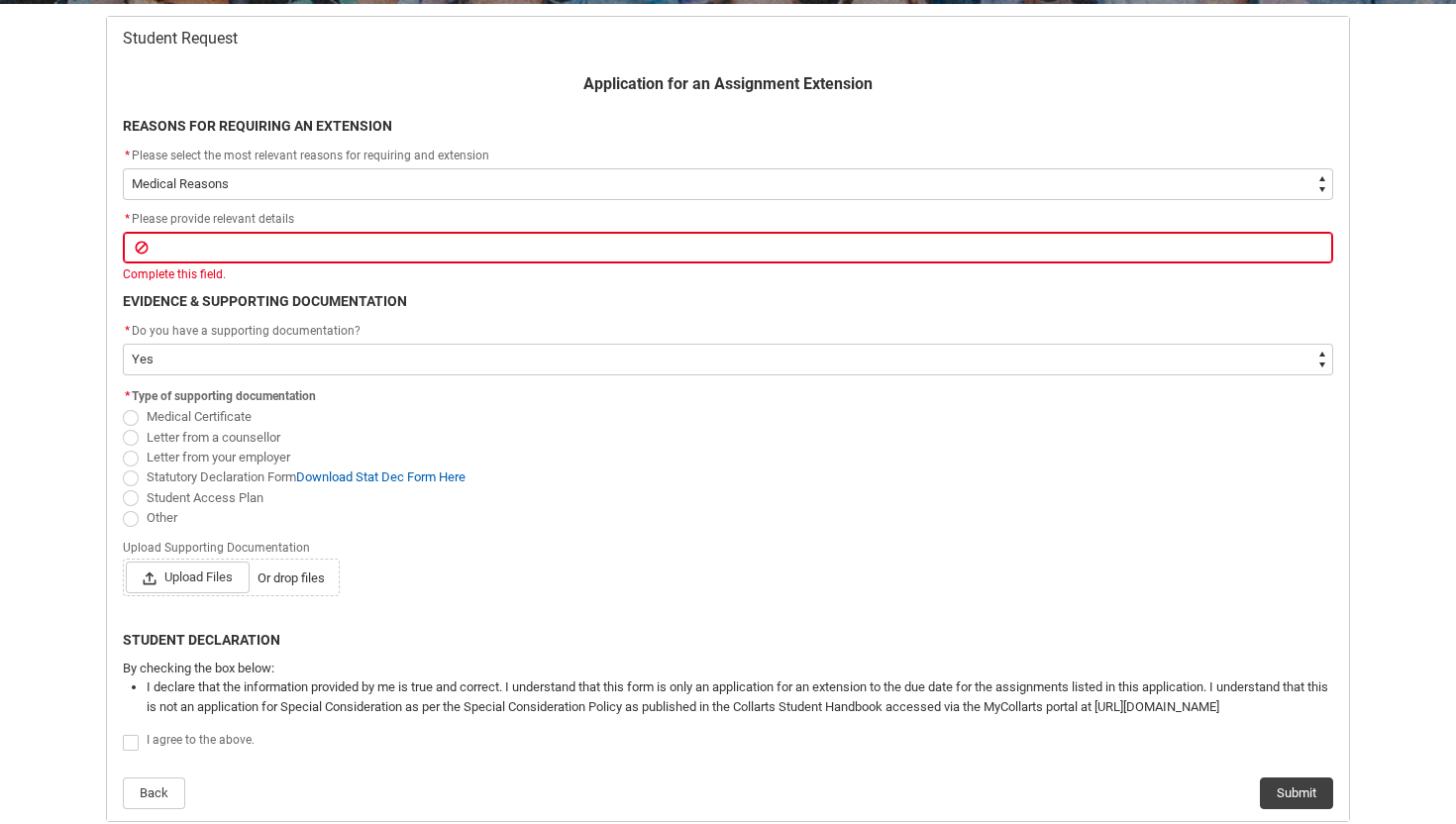 click at bounding box center [131, 478] 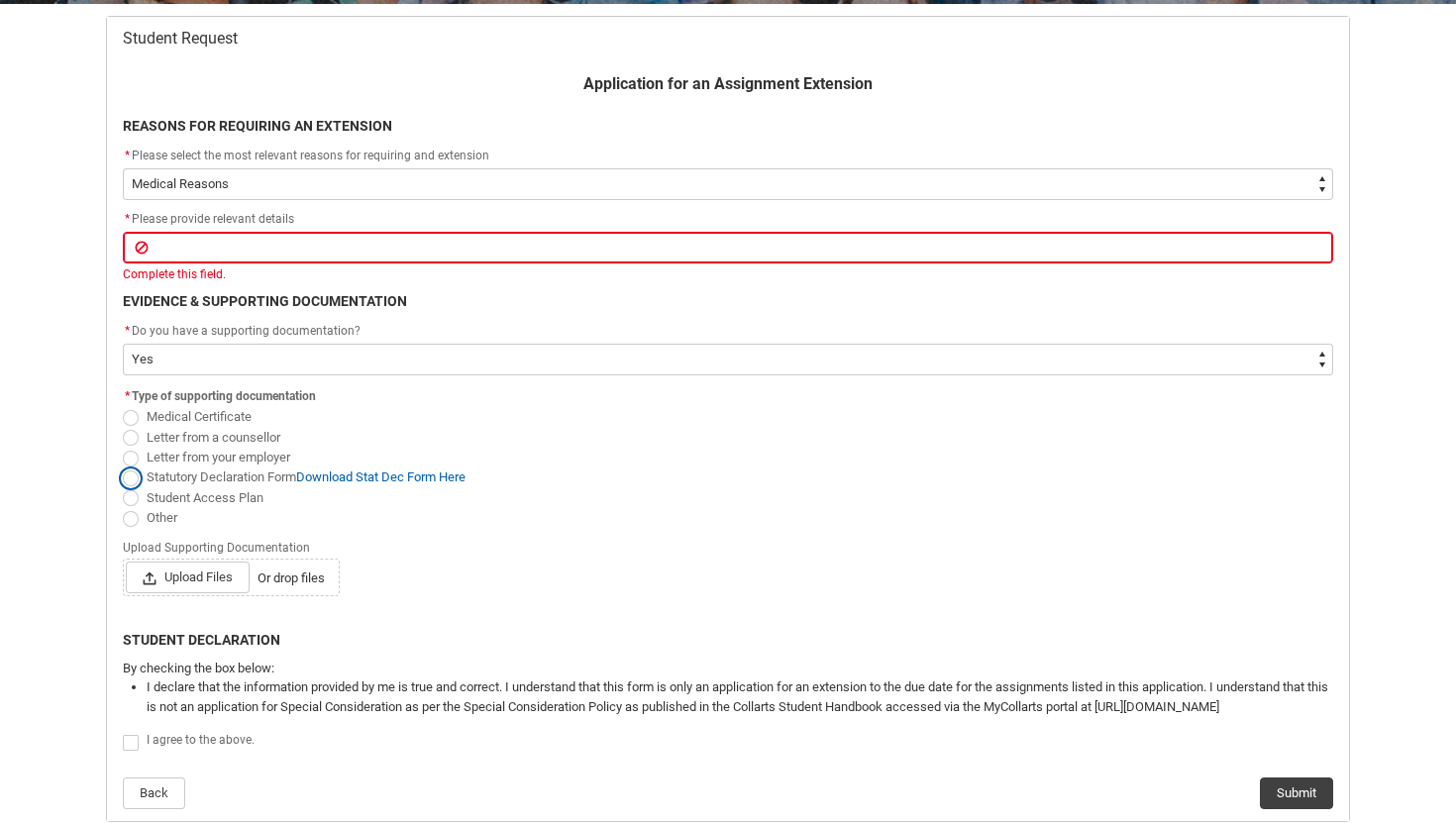click on "Statutory Declaration Form  Download Stat Dec Form Here" at bounding box center [122, 465] 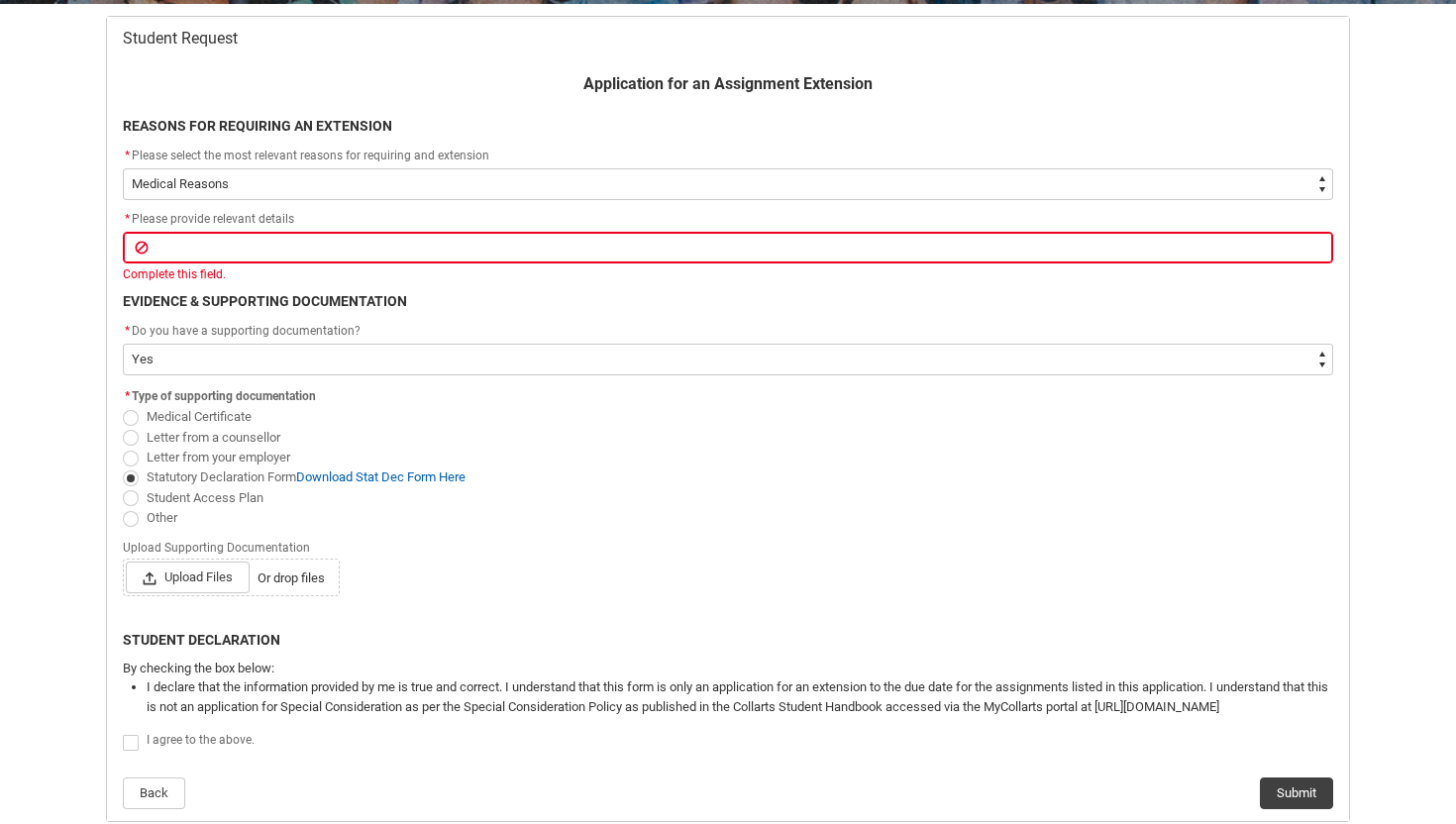 click at bounding box center (131, 478) 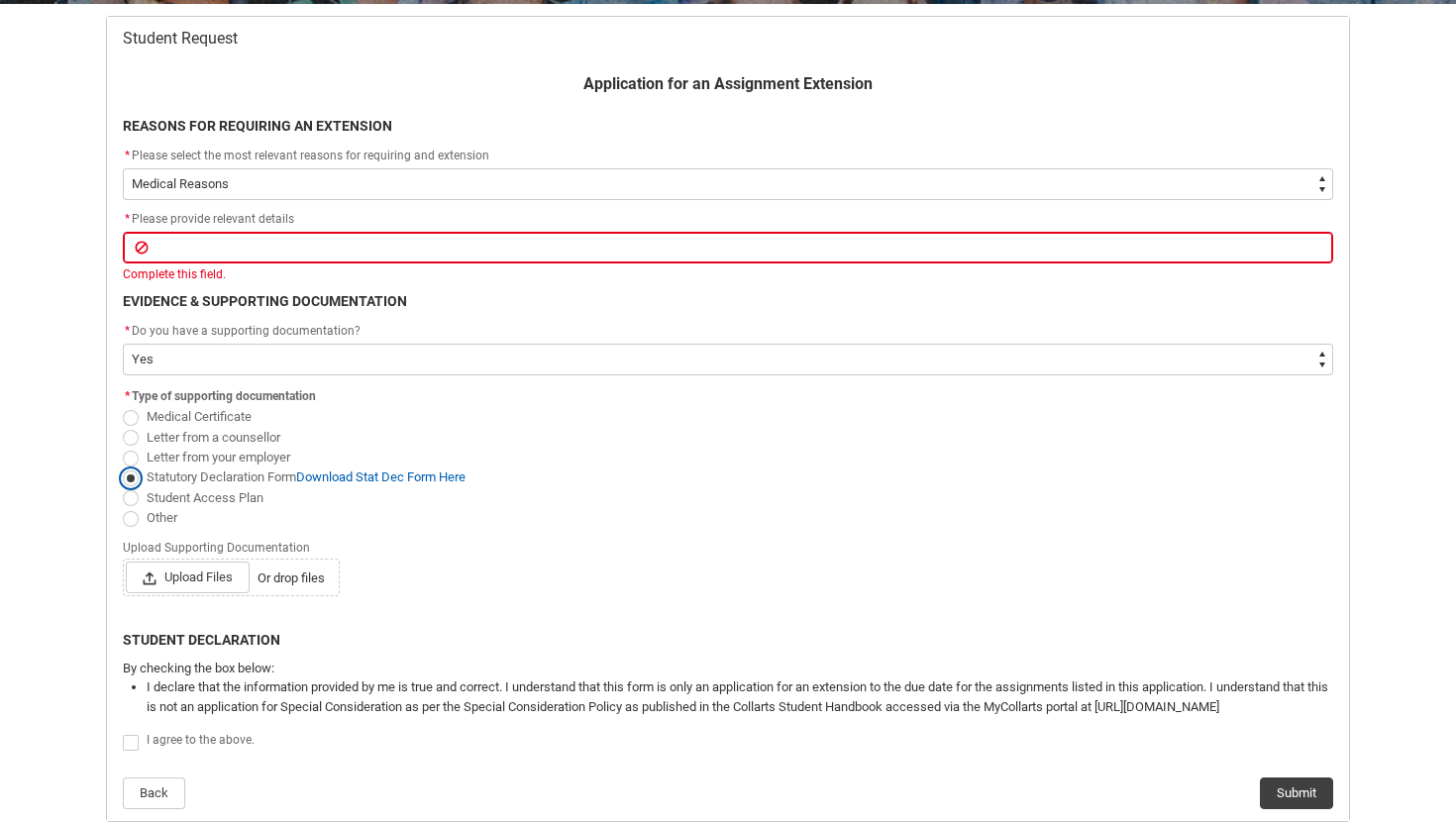 click on "Statutory Declaration Form  Download Stat Dec Form Here" at bounding box center (122, 465) 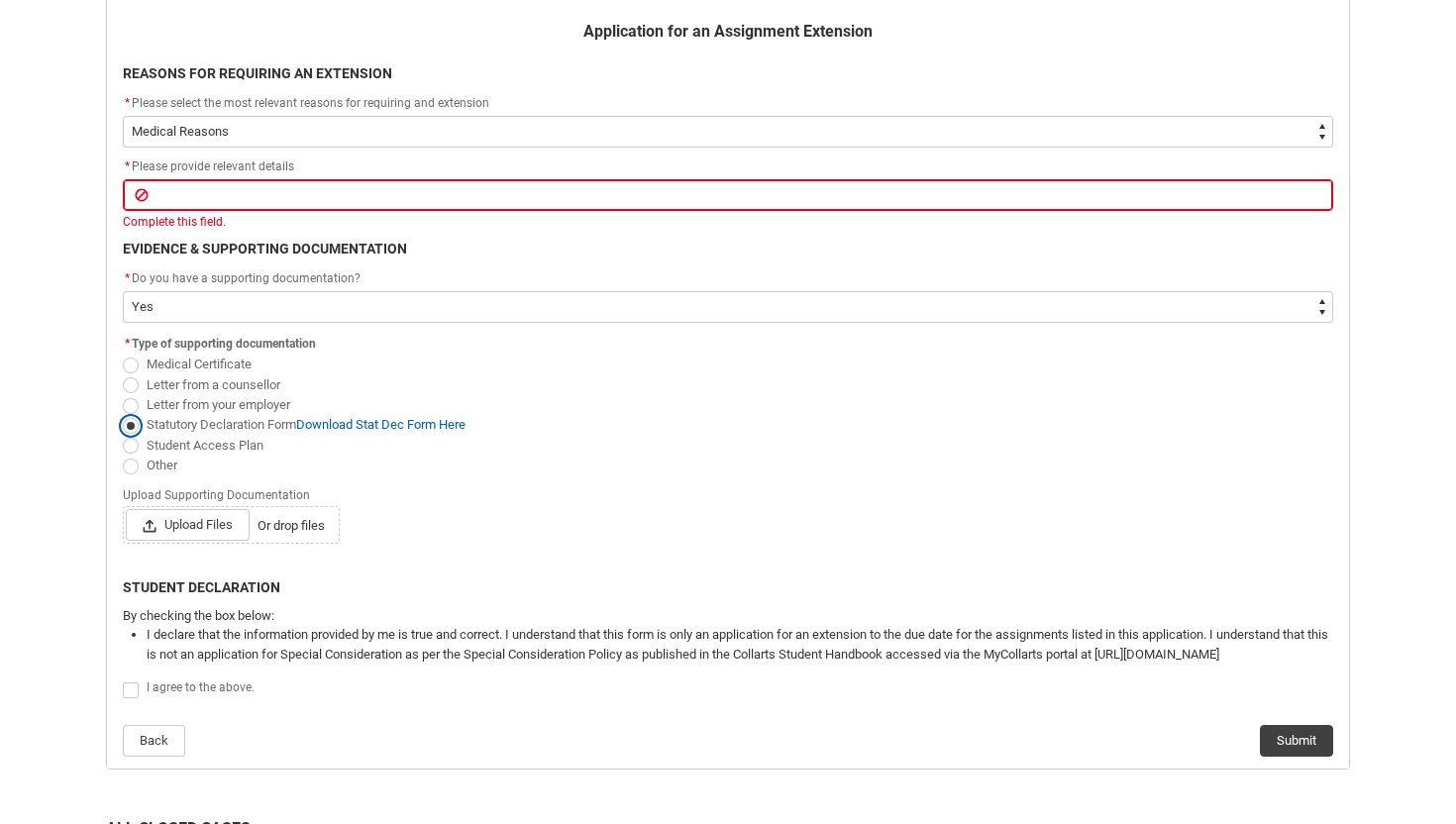 scroll, scrollTop: 454, scrollLeft: 0, axis: vertical 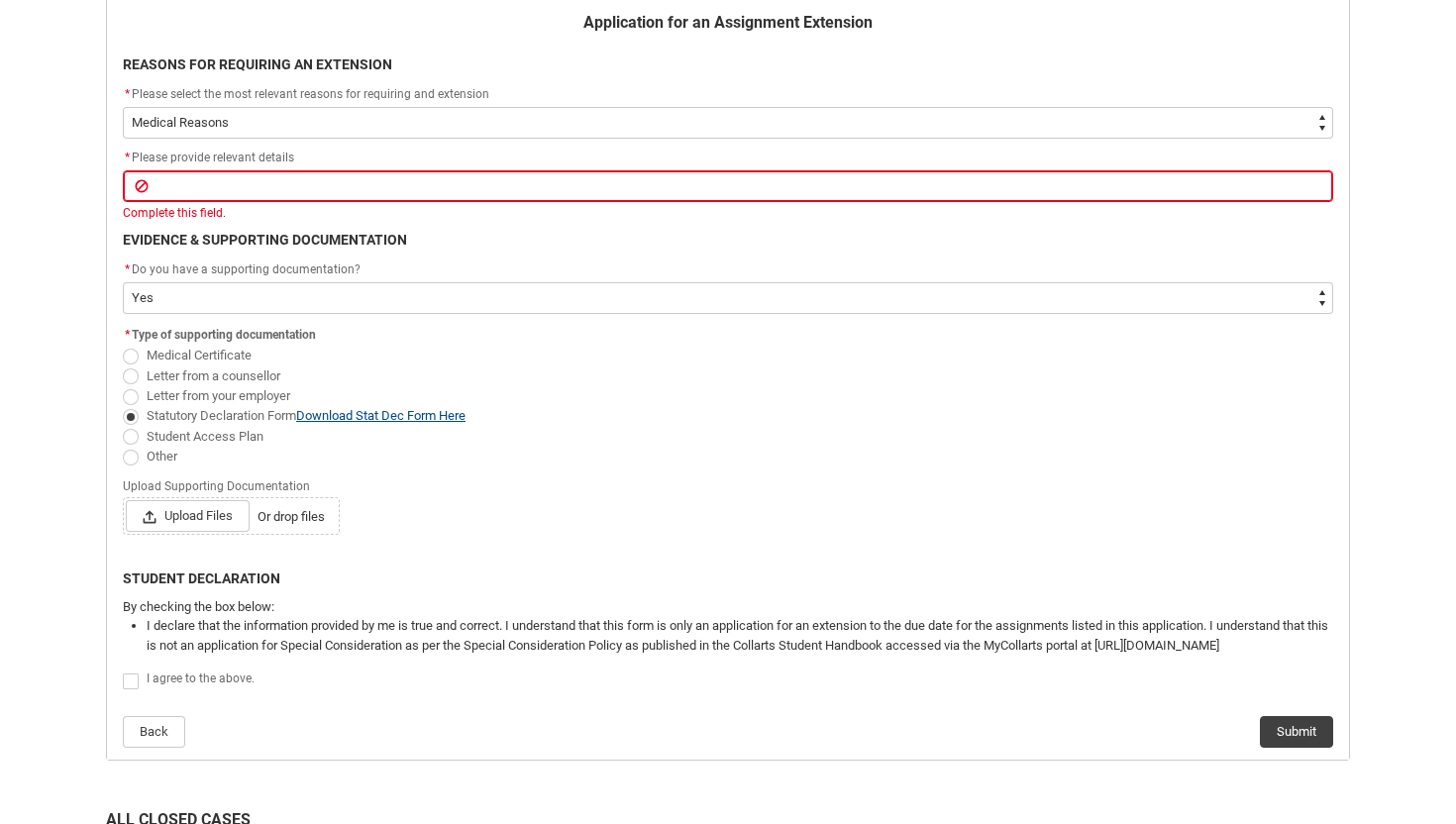 click on "Download Stat Dec Form Here" at bounding box center [380, 415] 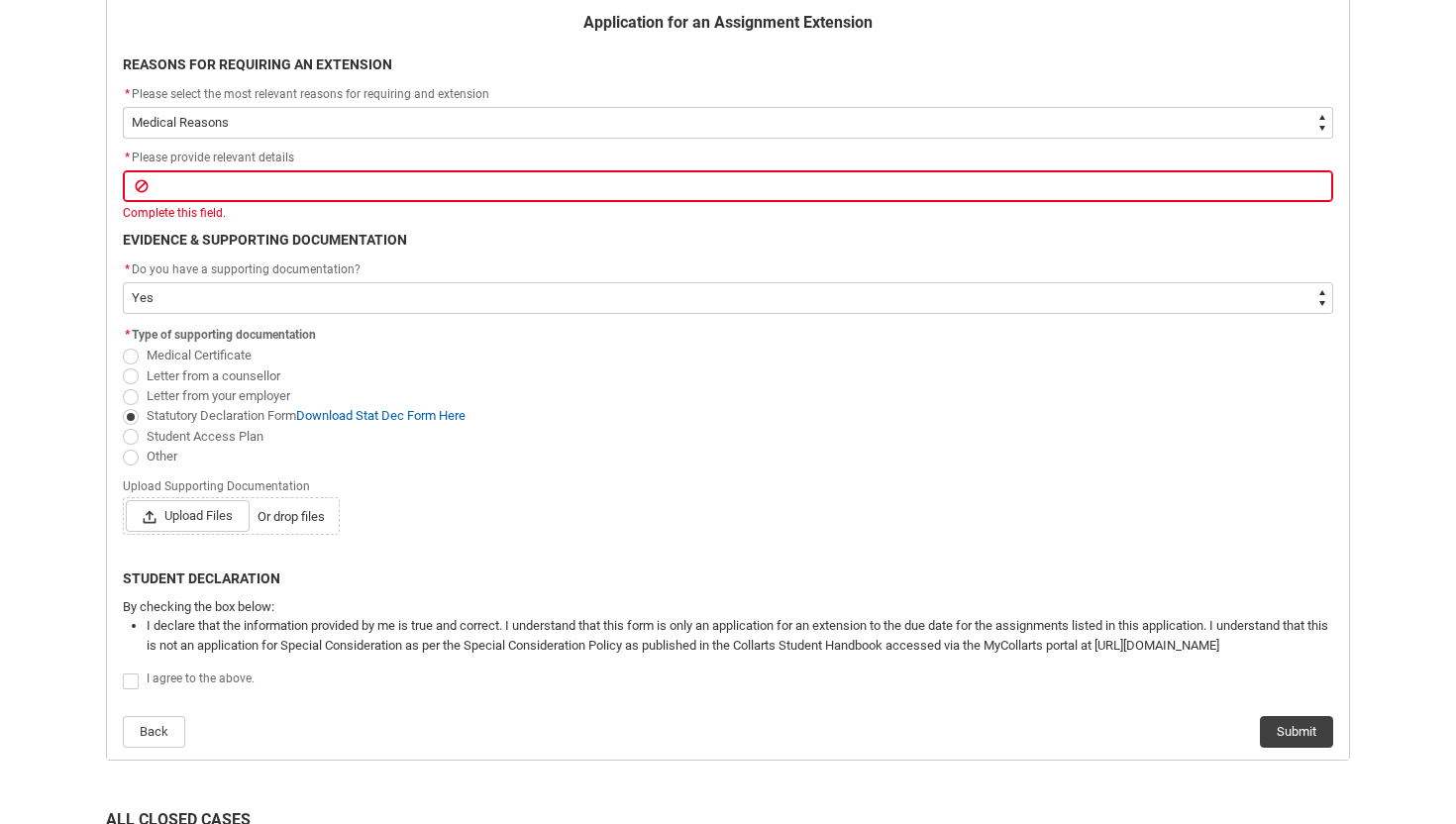 click 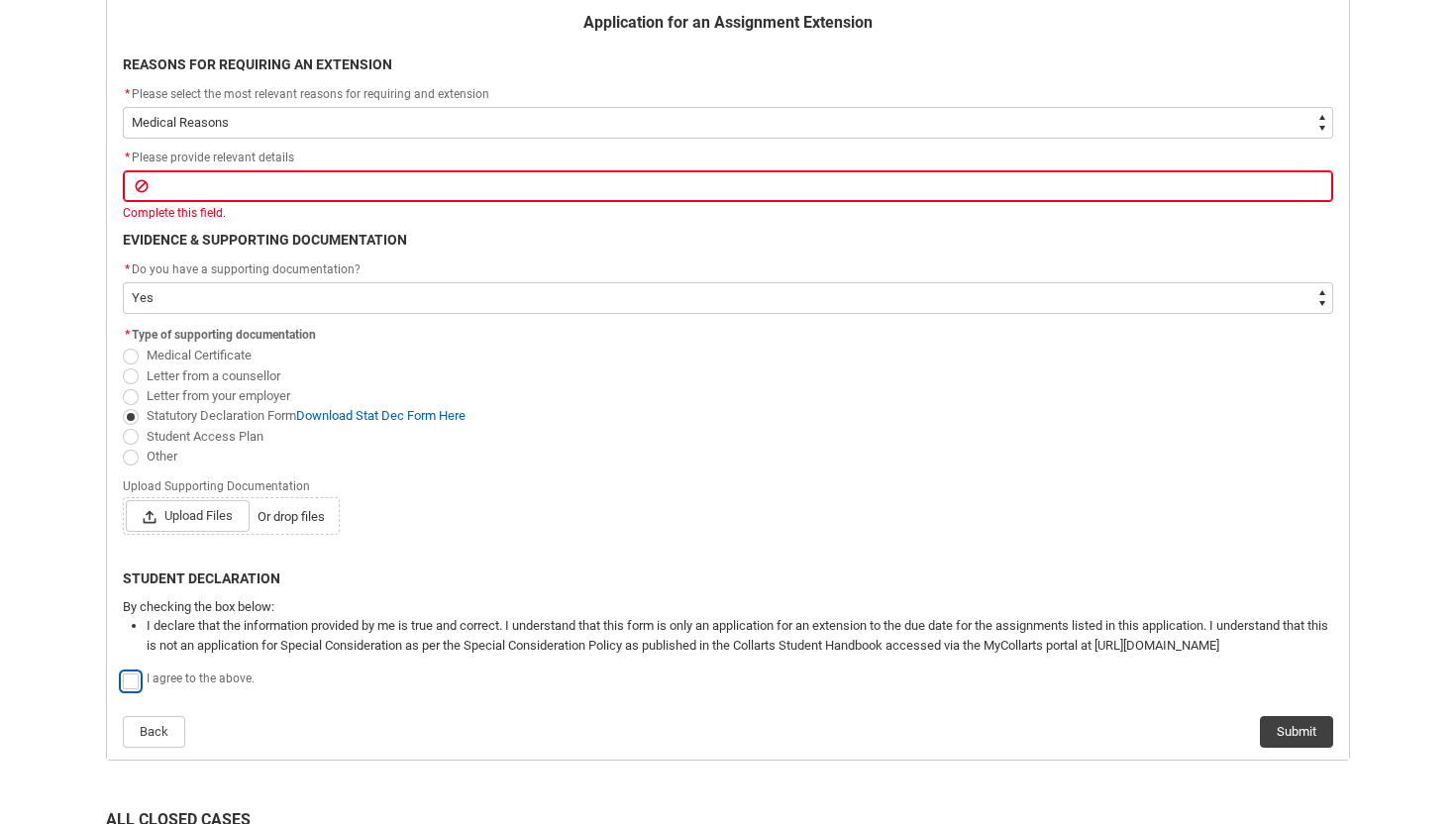 click at bounding box center [122, 670] 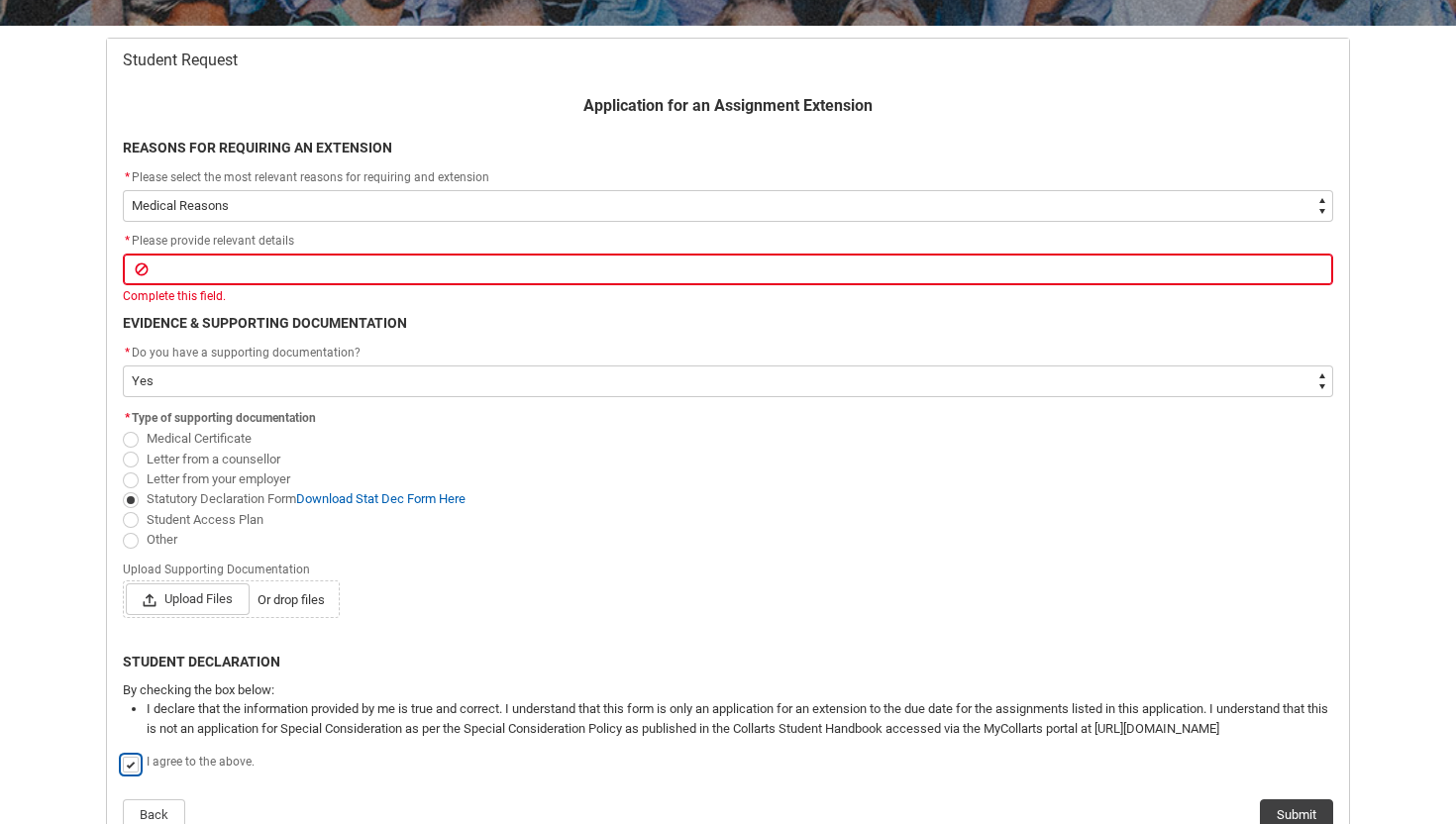 scroll, scrollTop: 361, scrollLeft: 0, axis: vertical 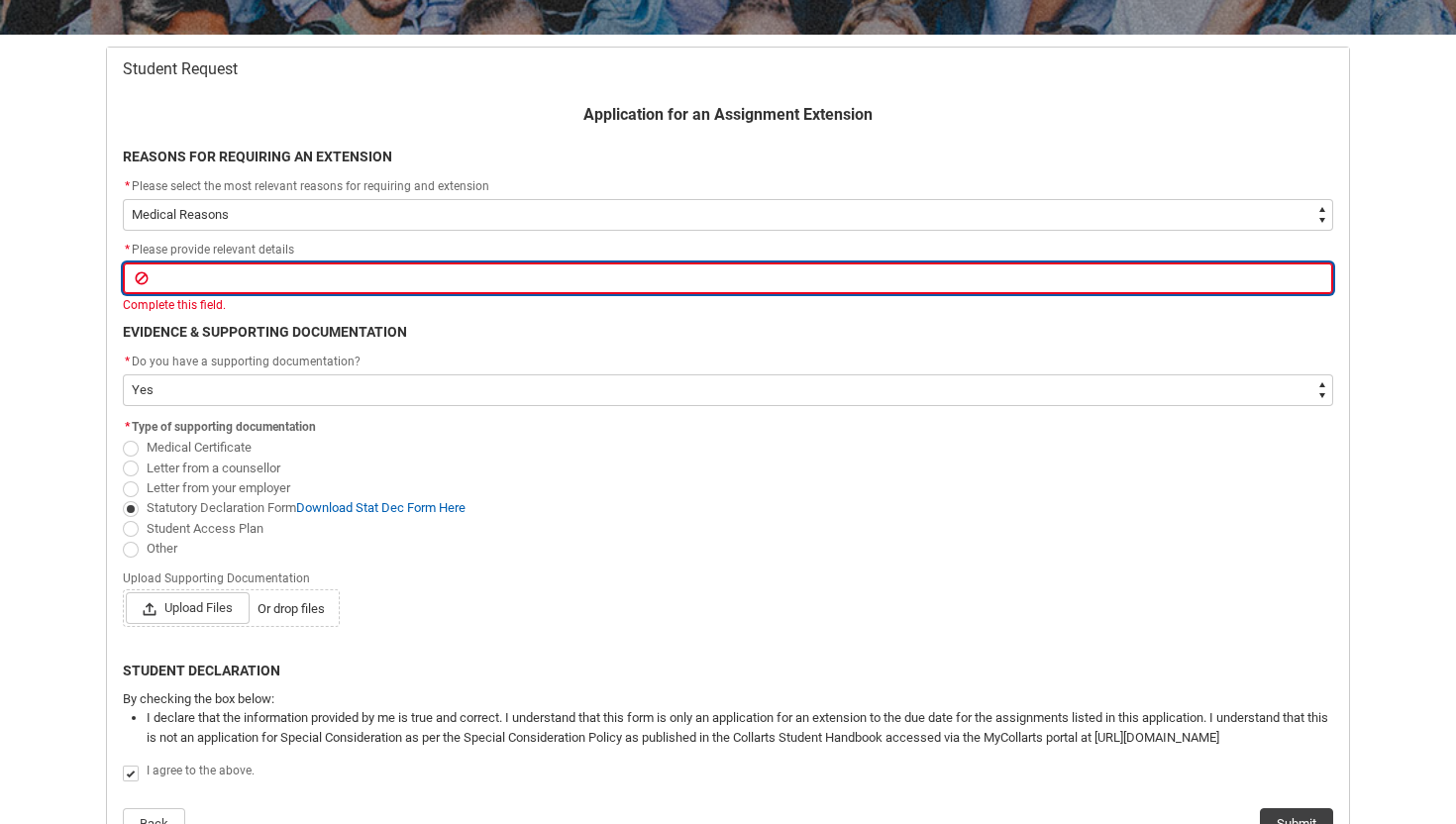 click at bounding box center [728, 278] 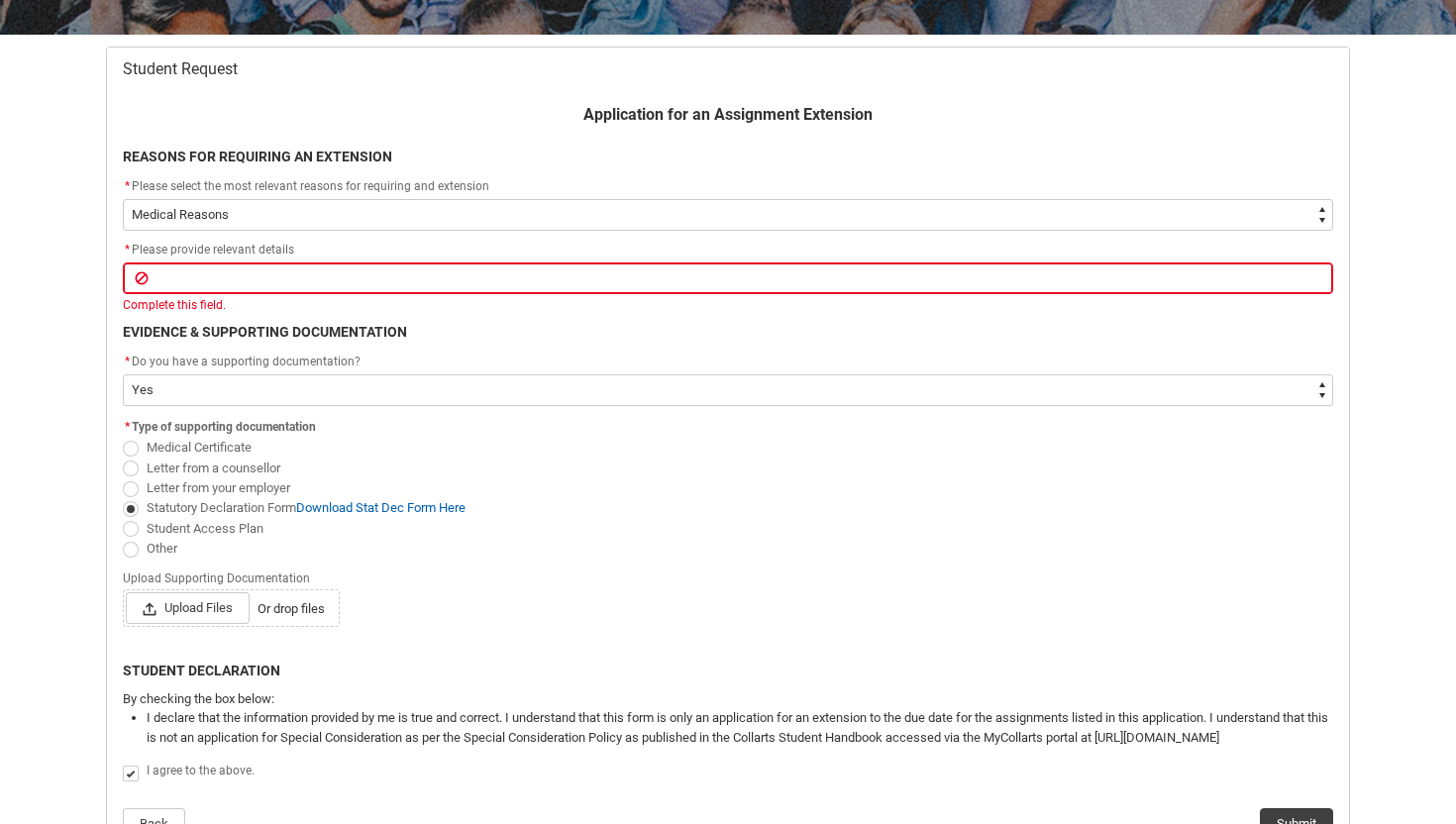 click on "EVIDENCE & SUPPORTING DOCUMENTATION" 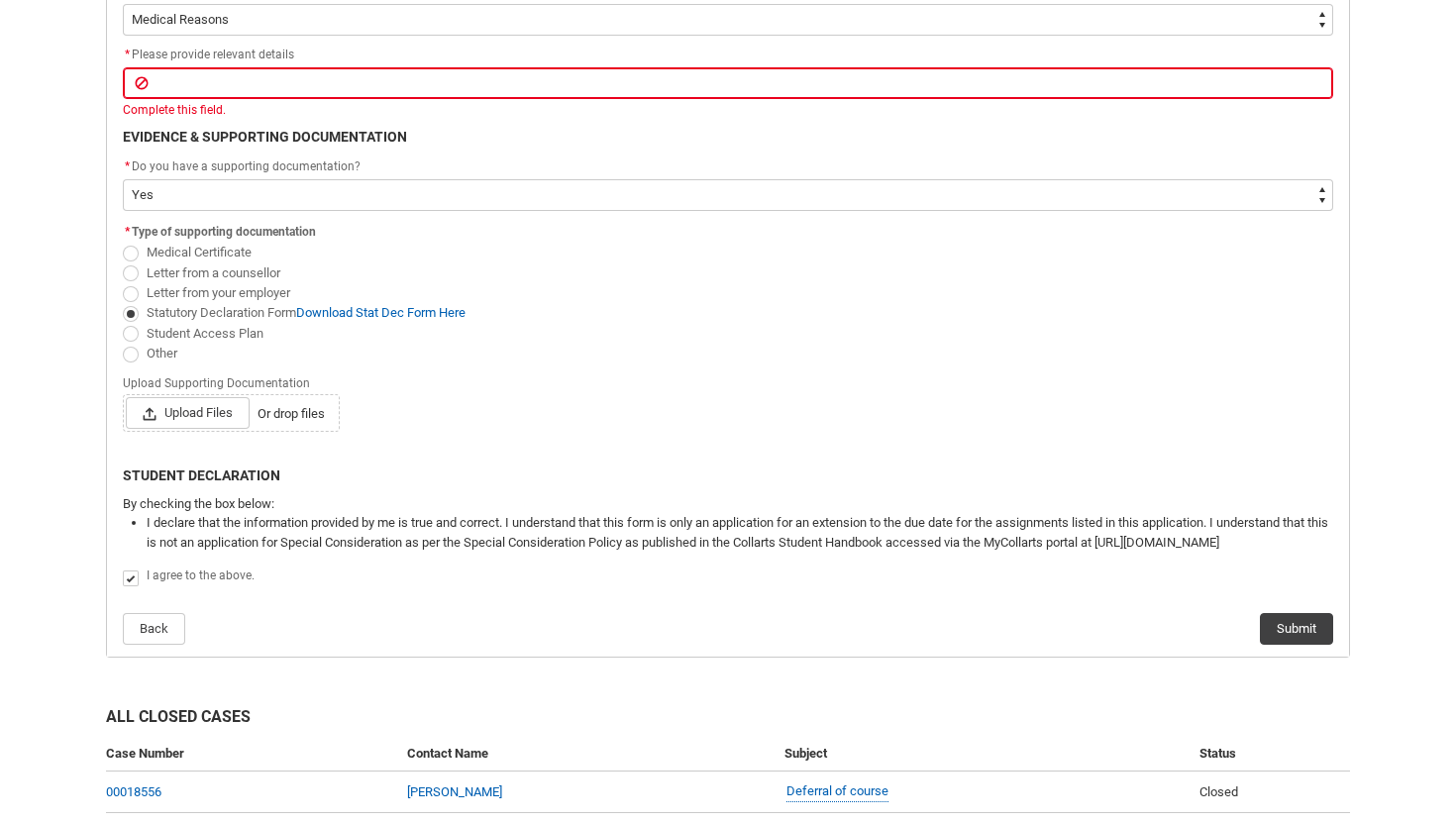scroll, scrollTop: 583, scrollLeft: 0, axis: vertical 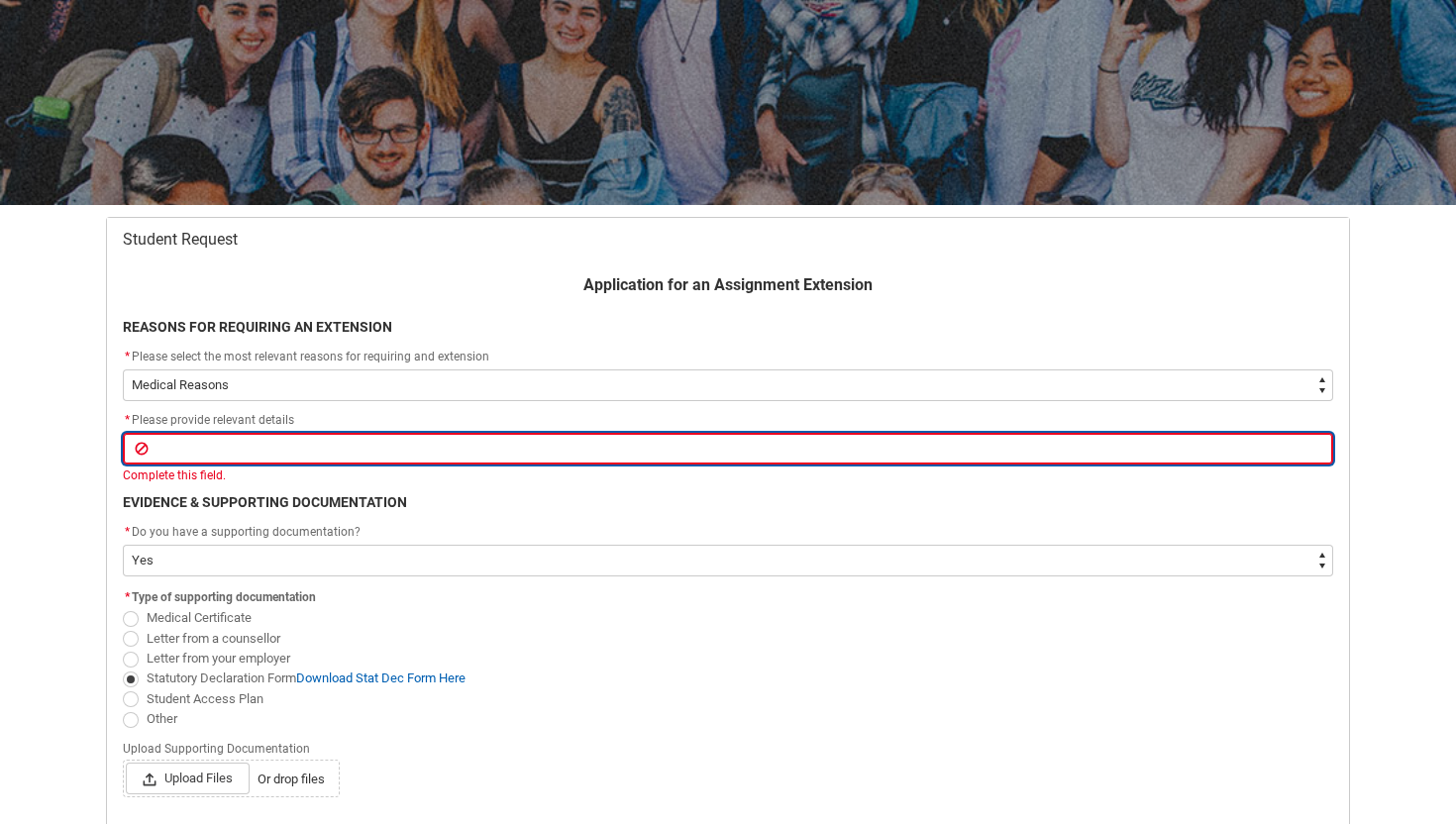 click at bounding box center (728, 449) 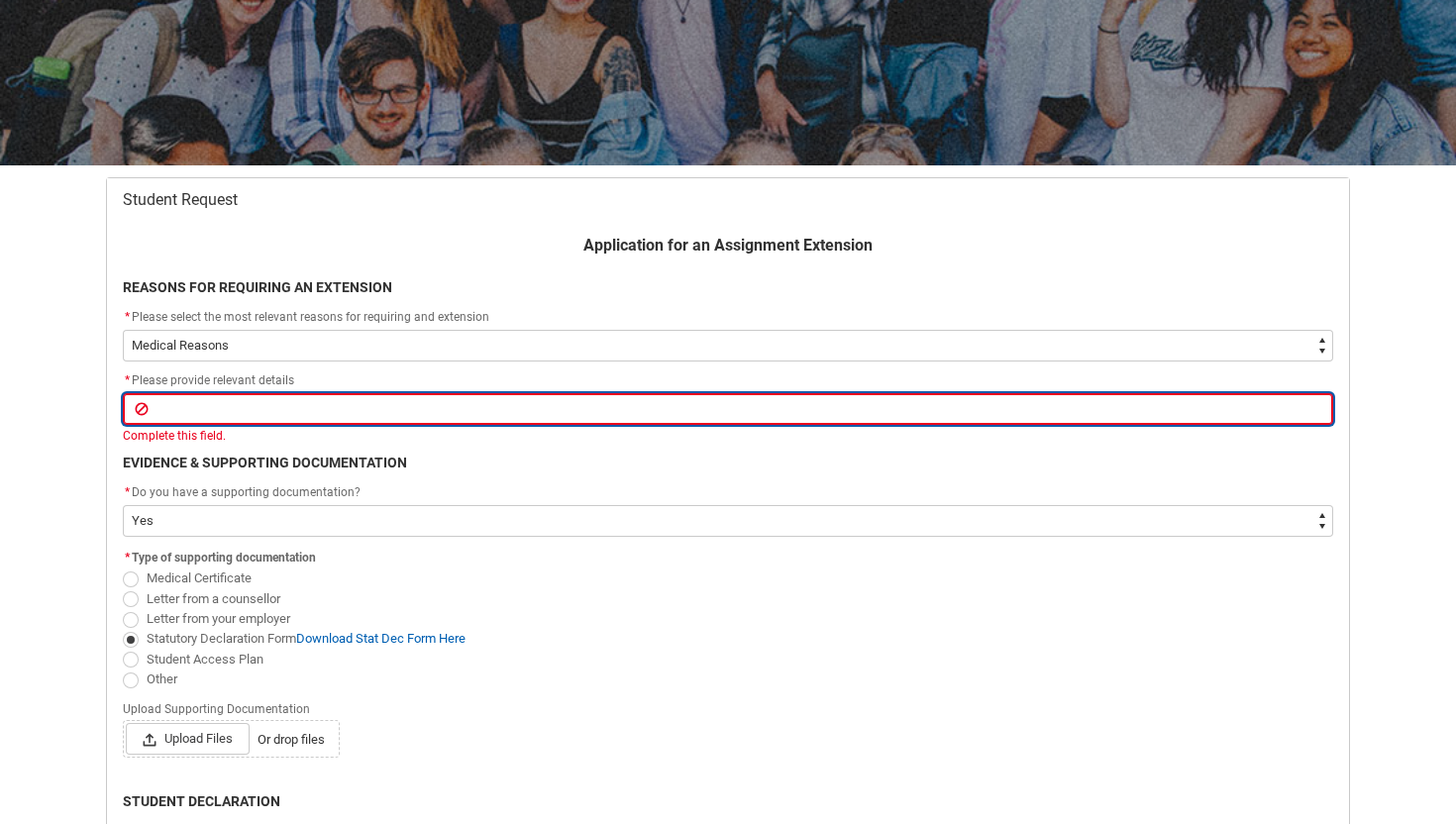 scroll, scrollTop: 232, scrollLeft: 0, axis: vertical 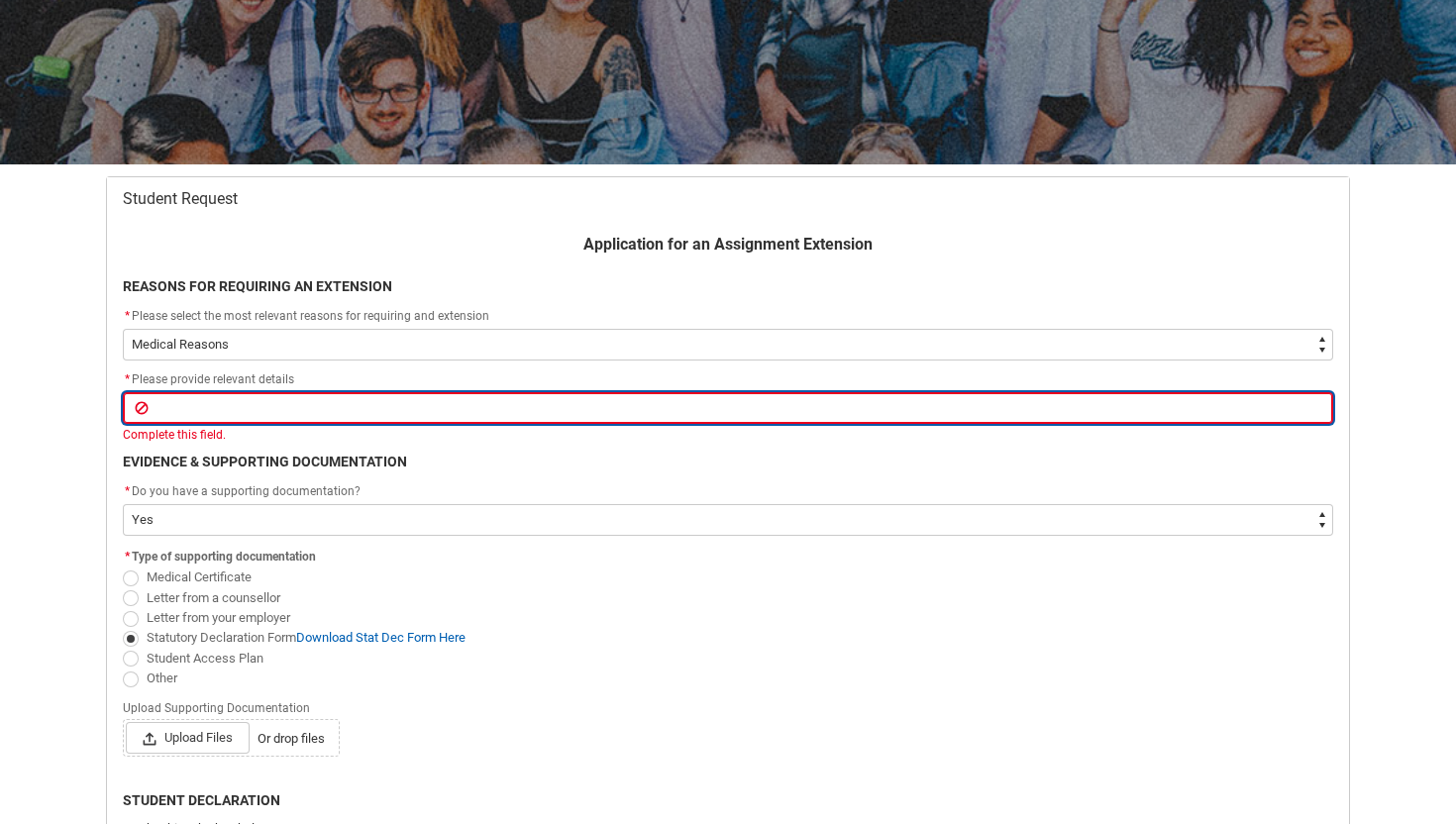 type on "A" 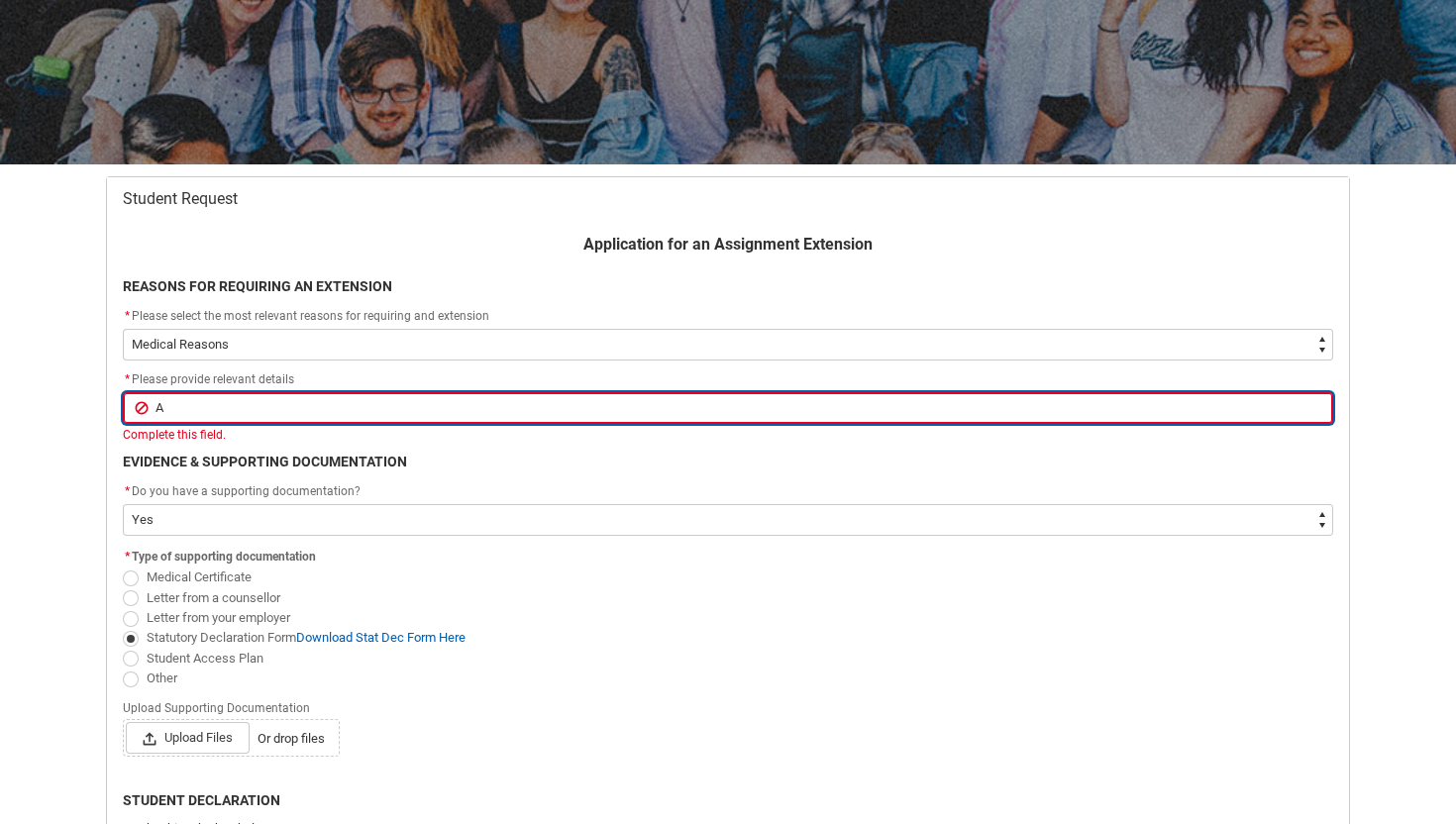 type on "At" 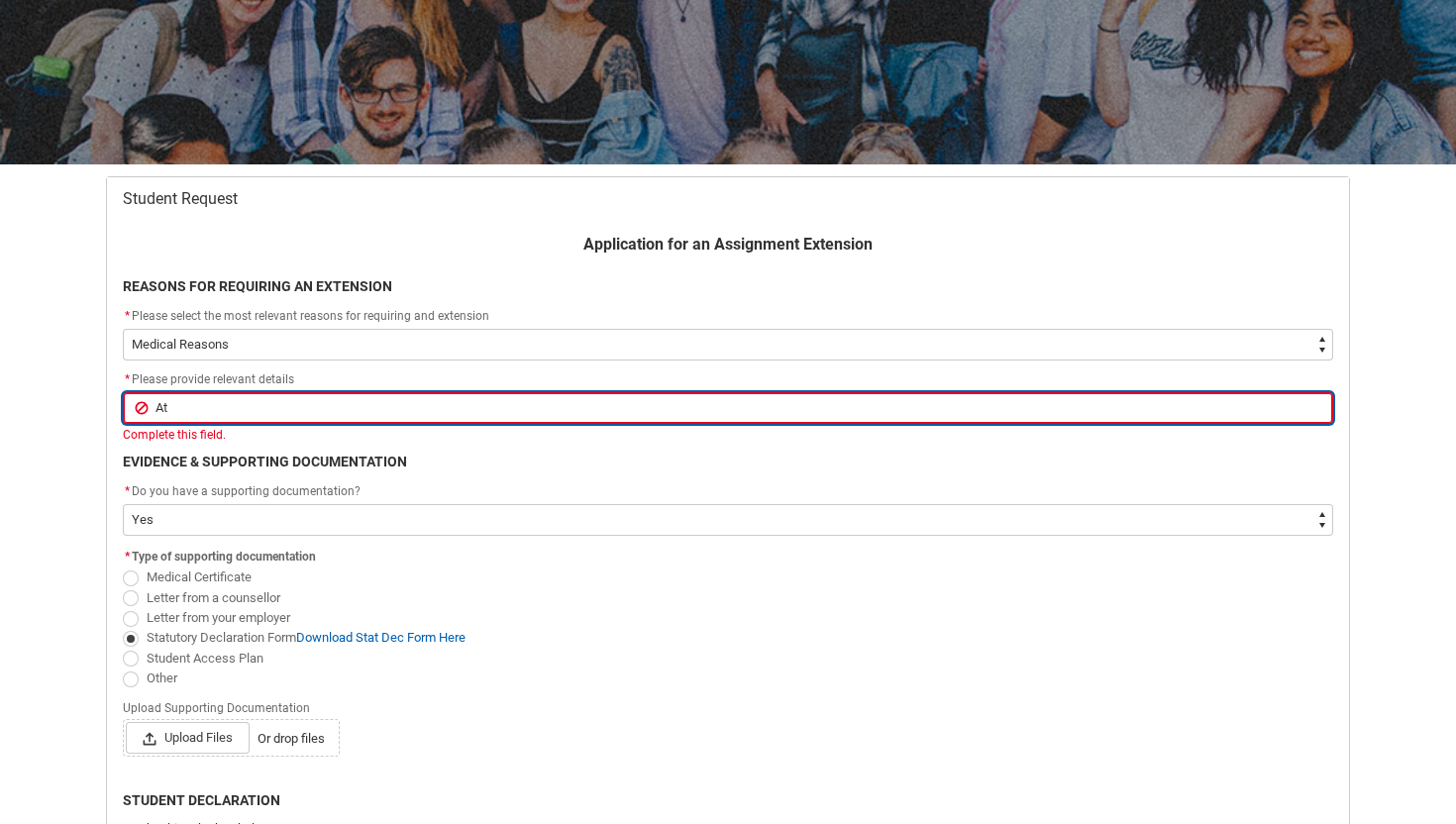 type on "Att" 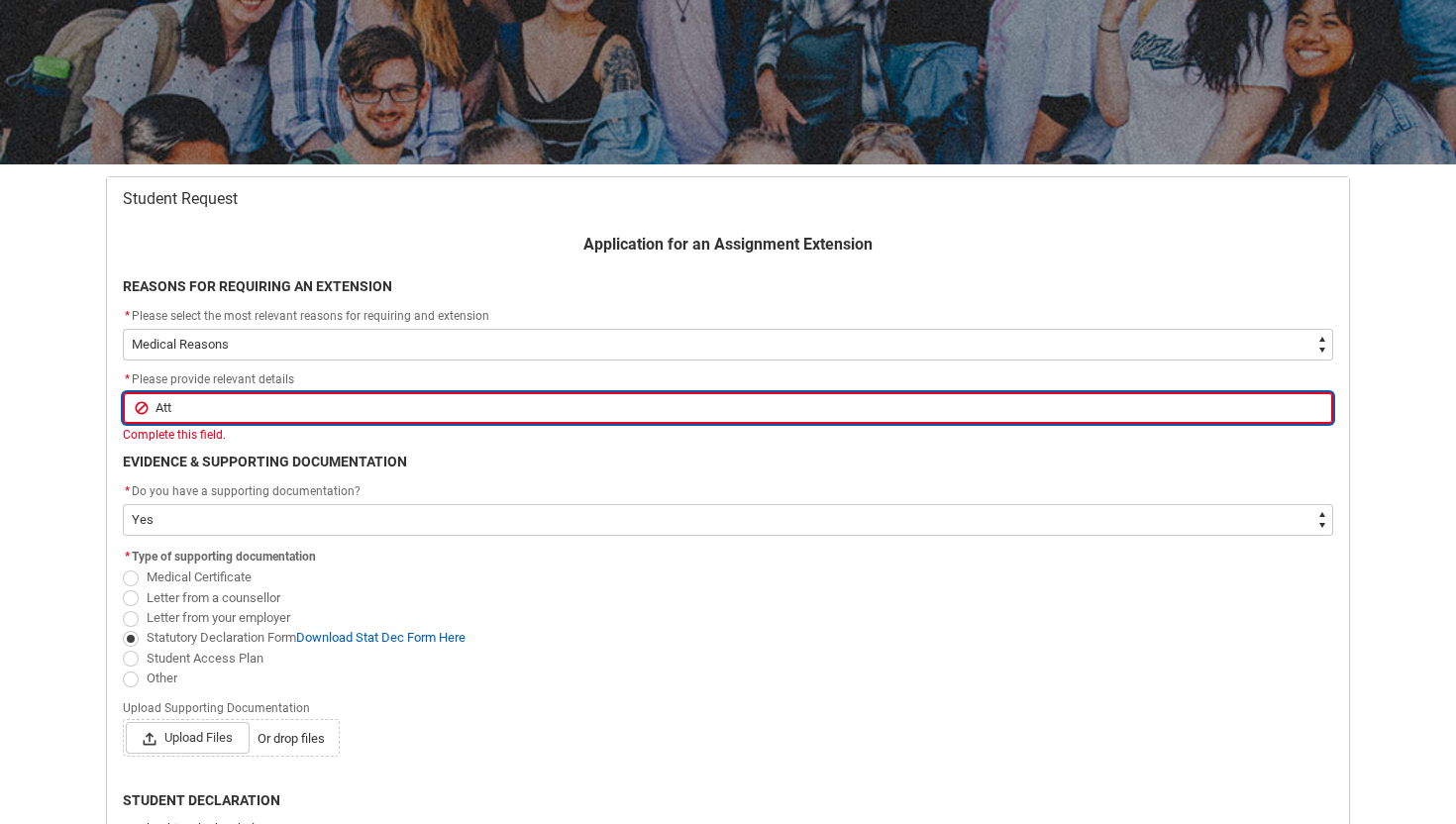type on "Atta" 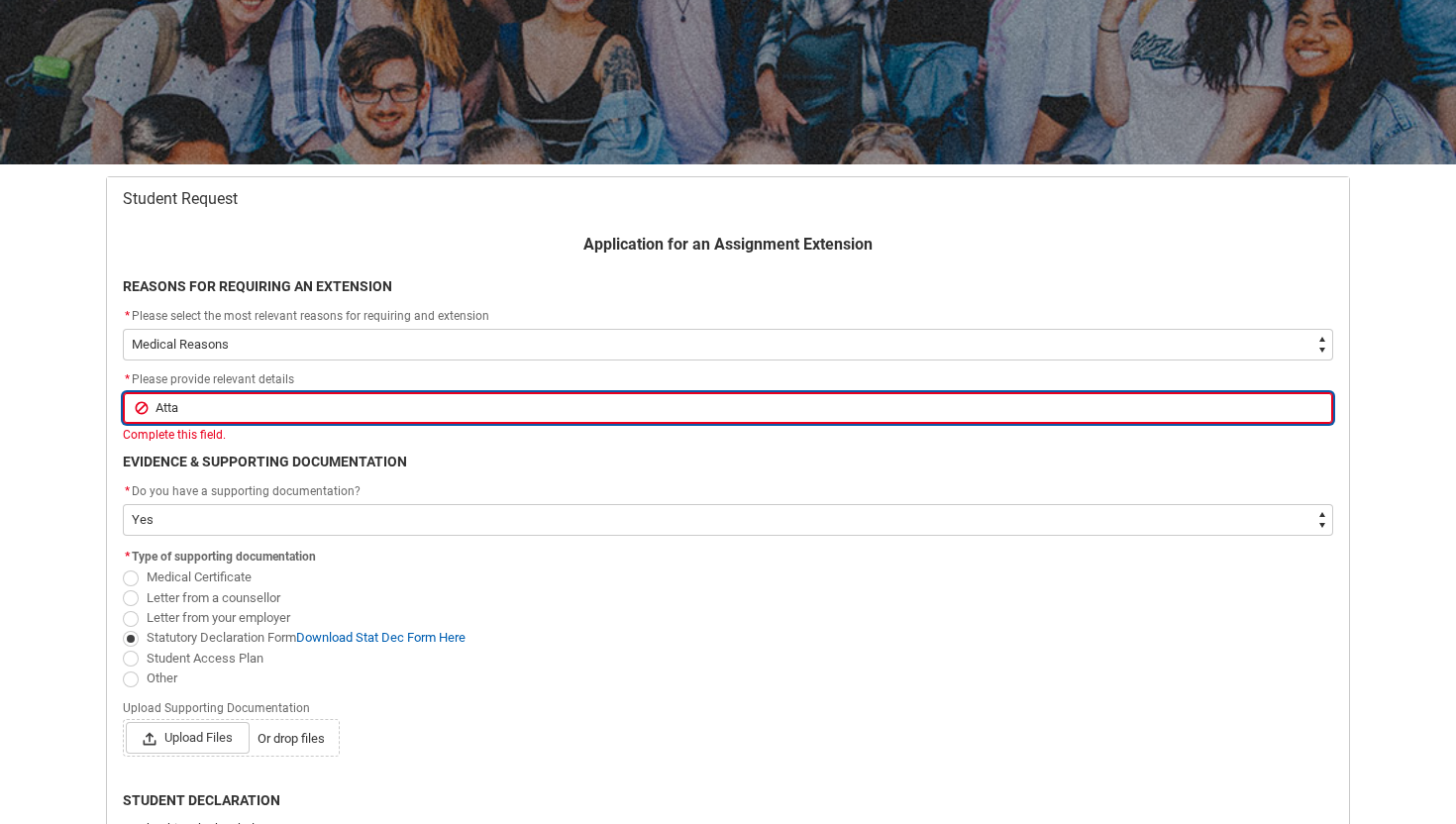 type on "Attac" 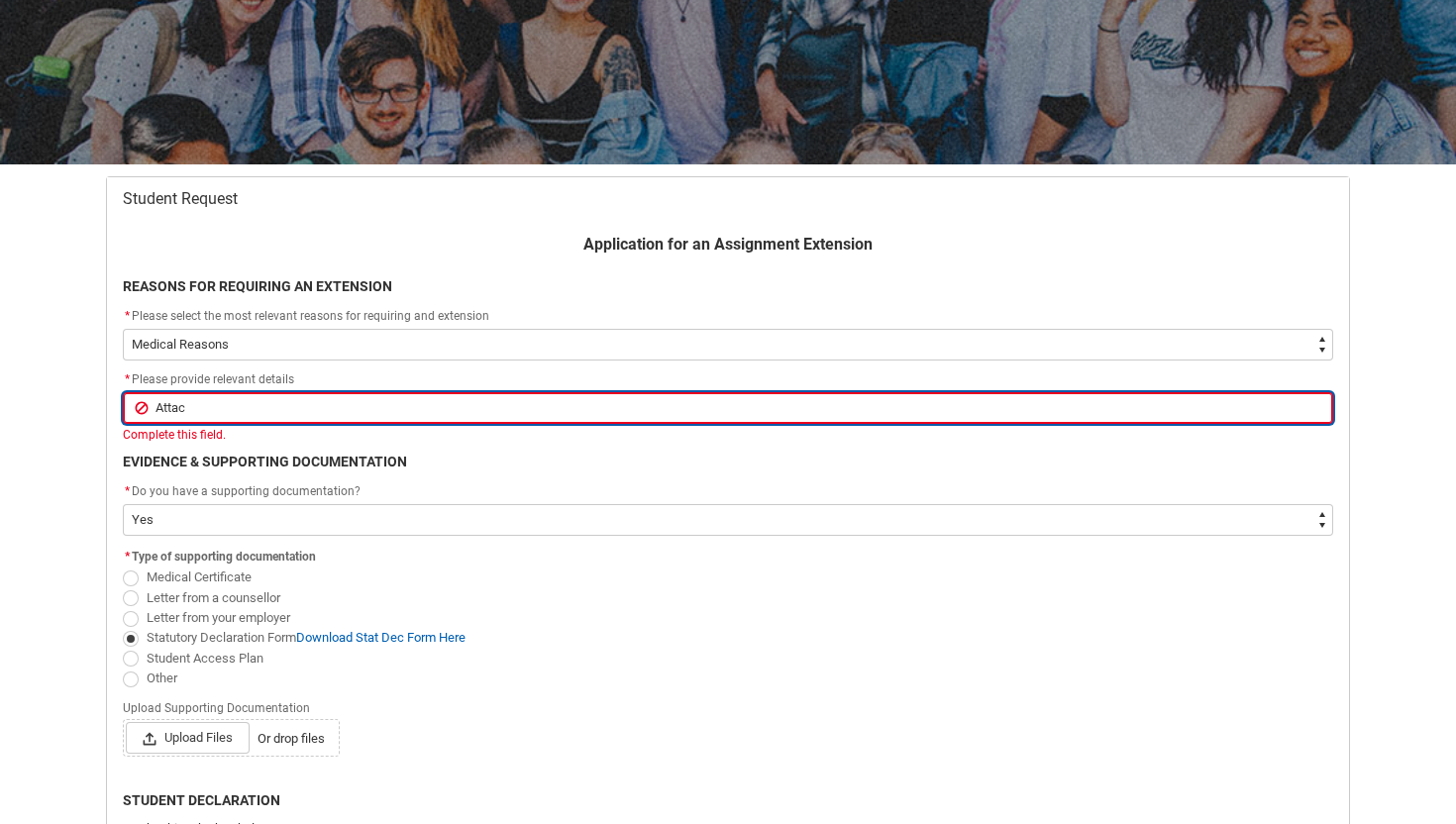 type on "Attach" 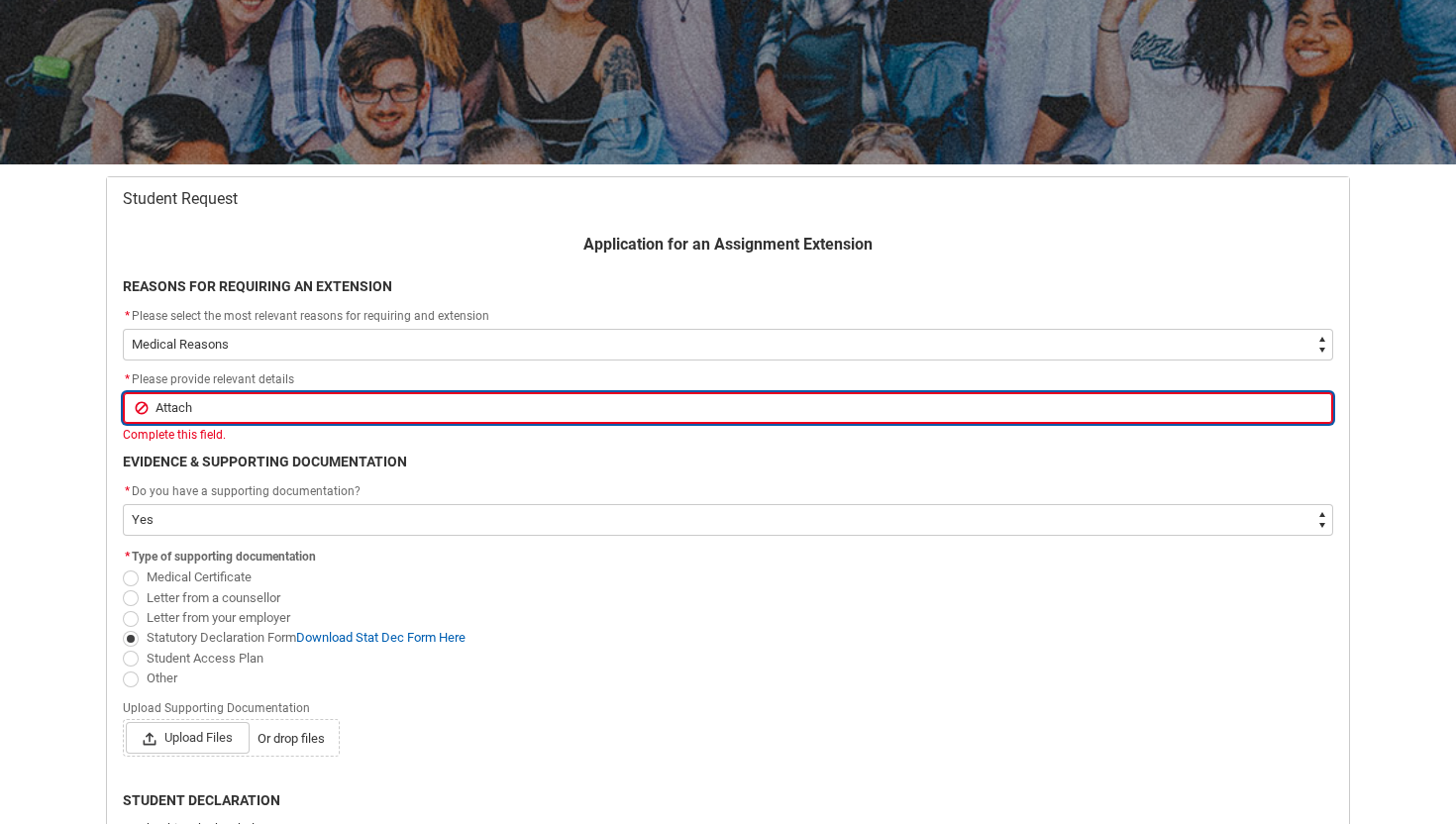 type on "Attache" 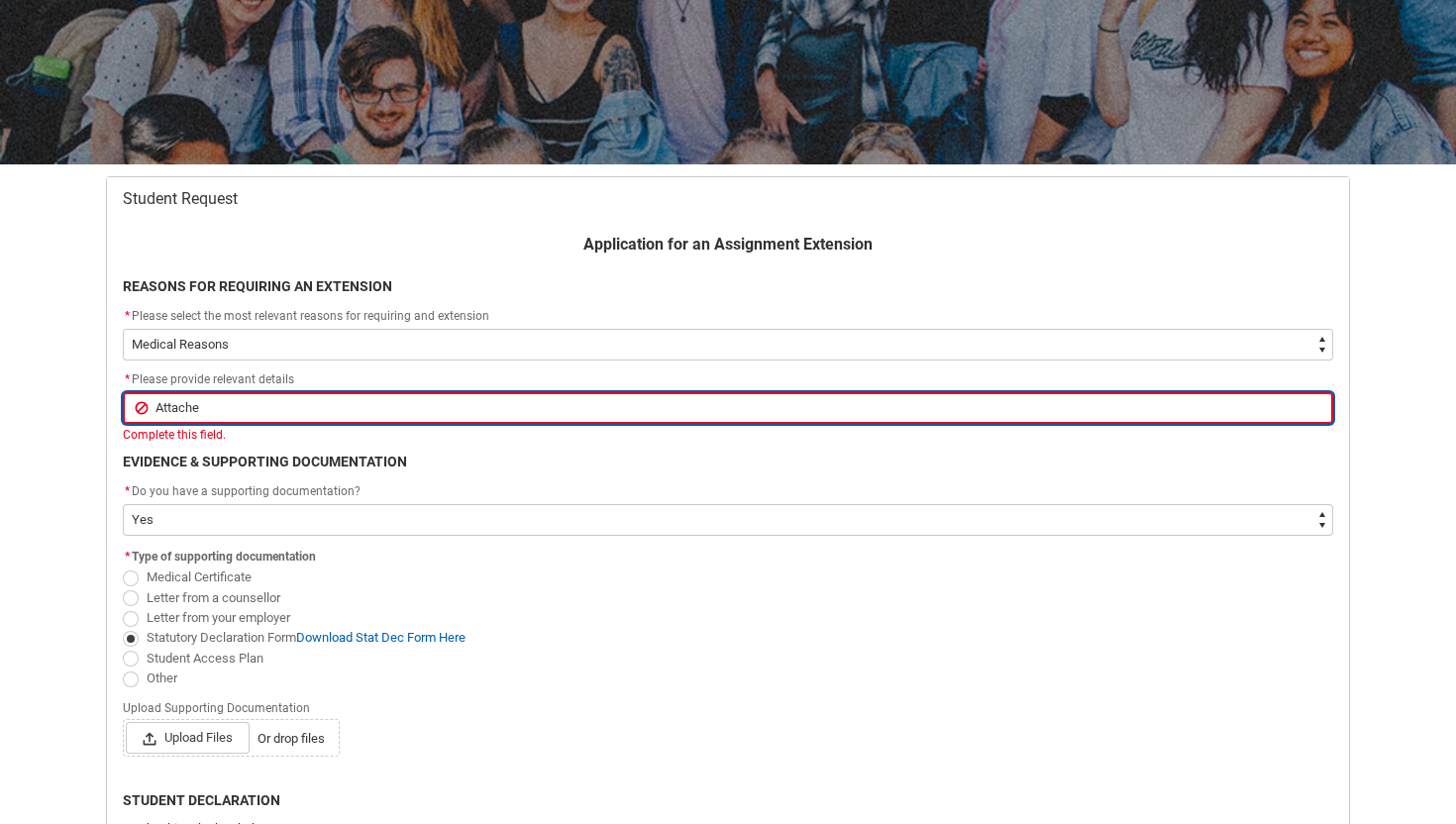 type on "Attached" 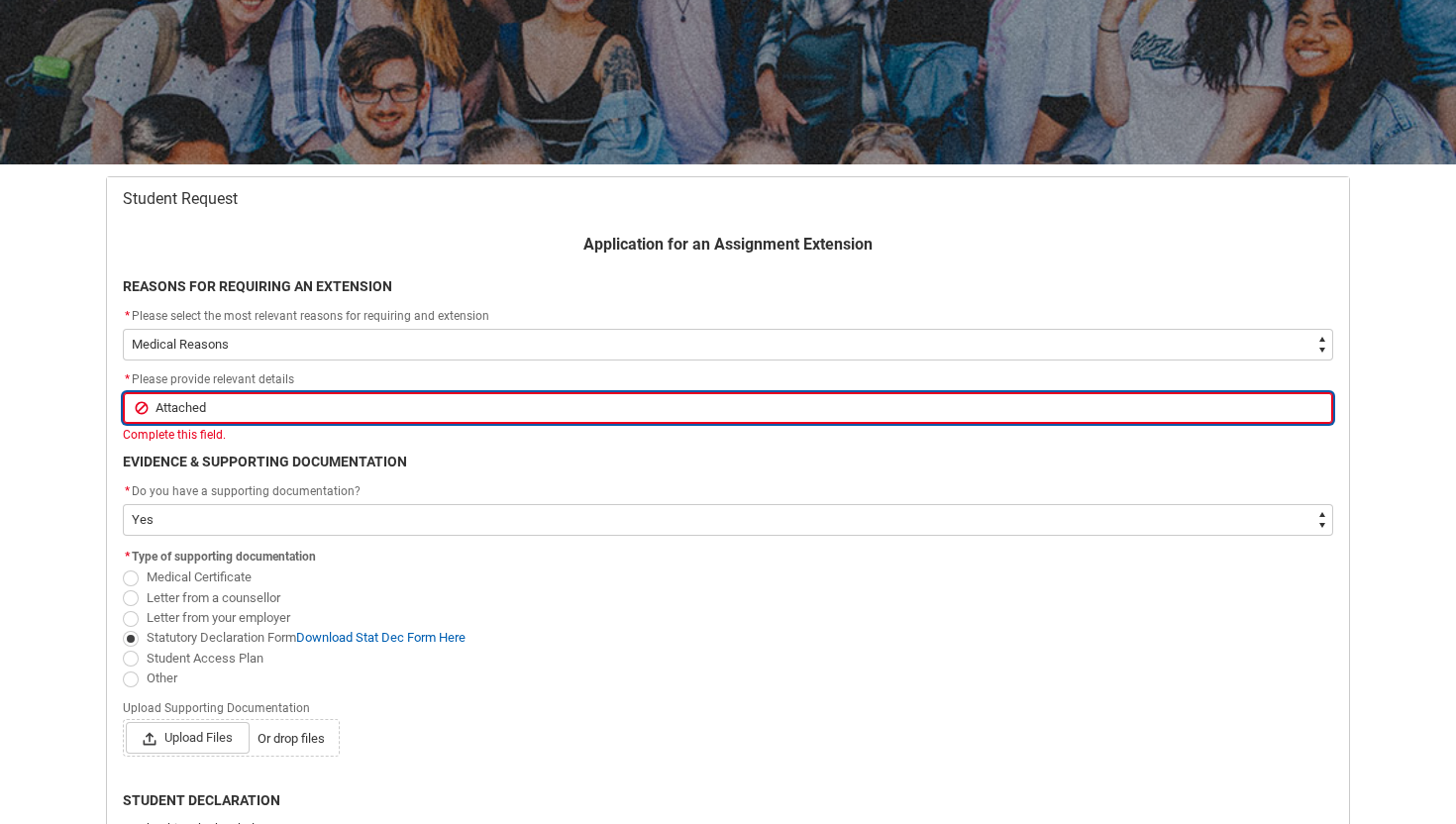 type on "Attached" 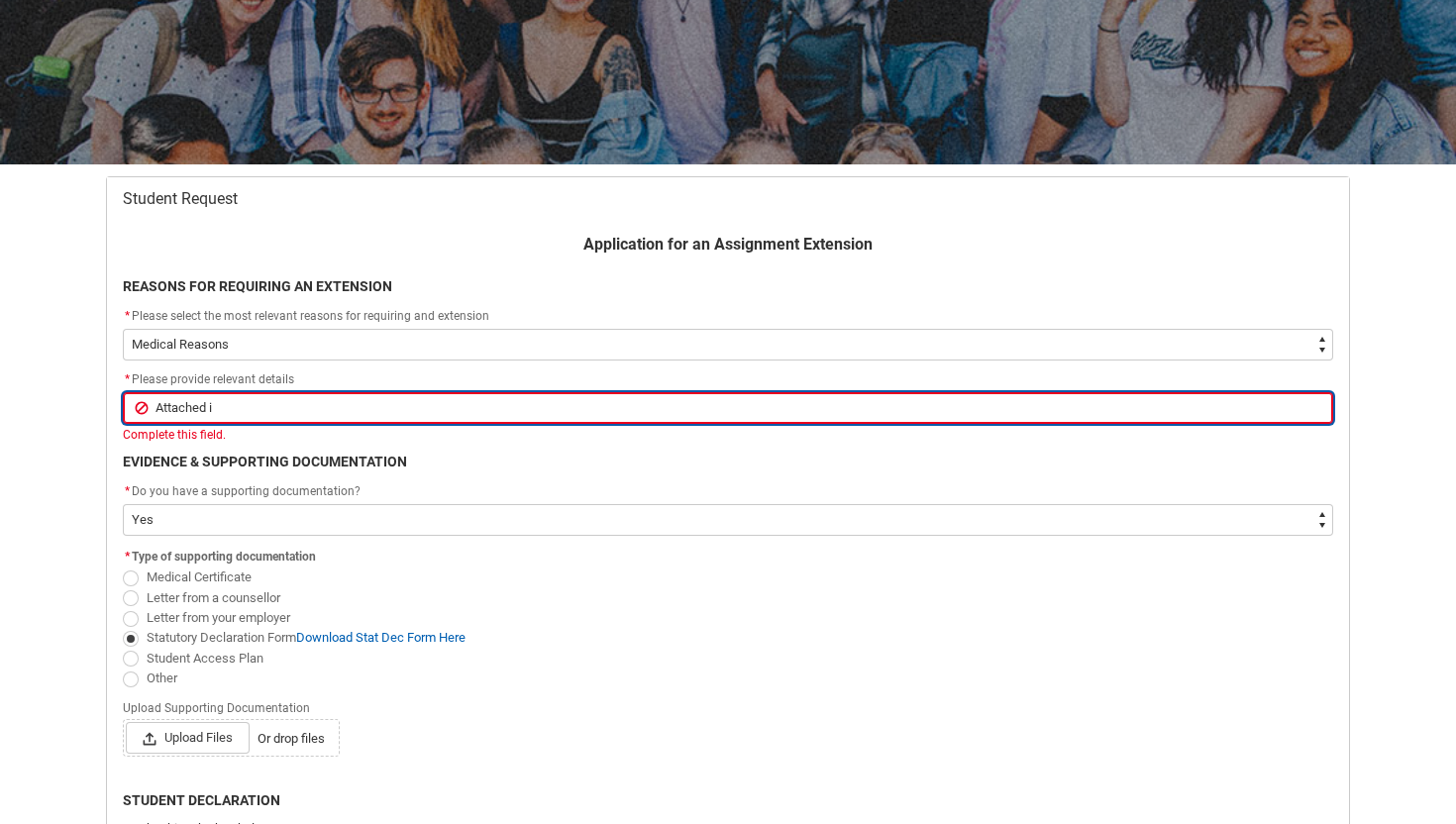 type on "Attached in" 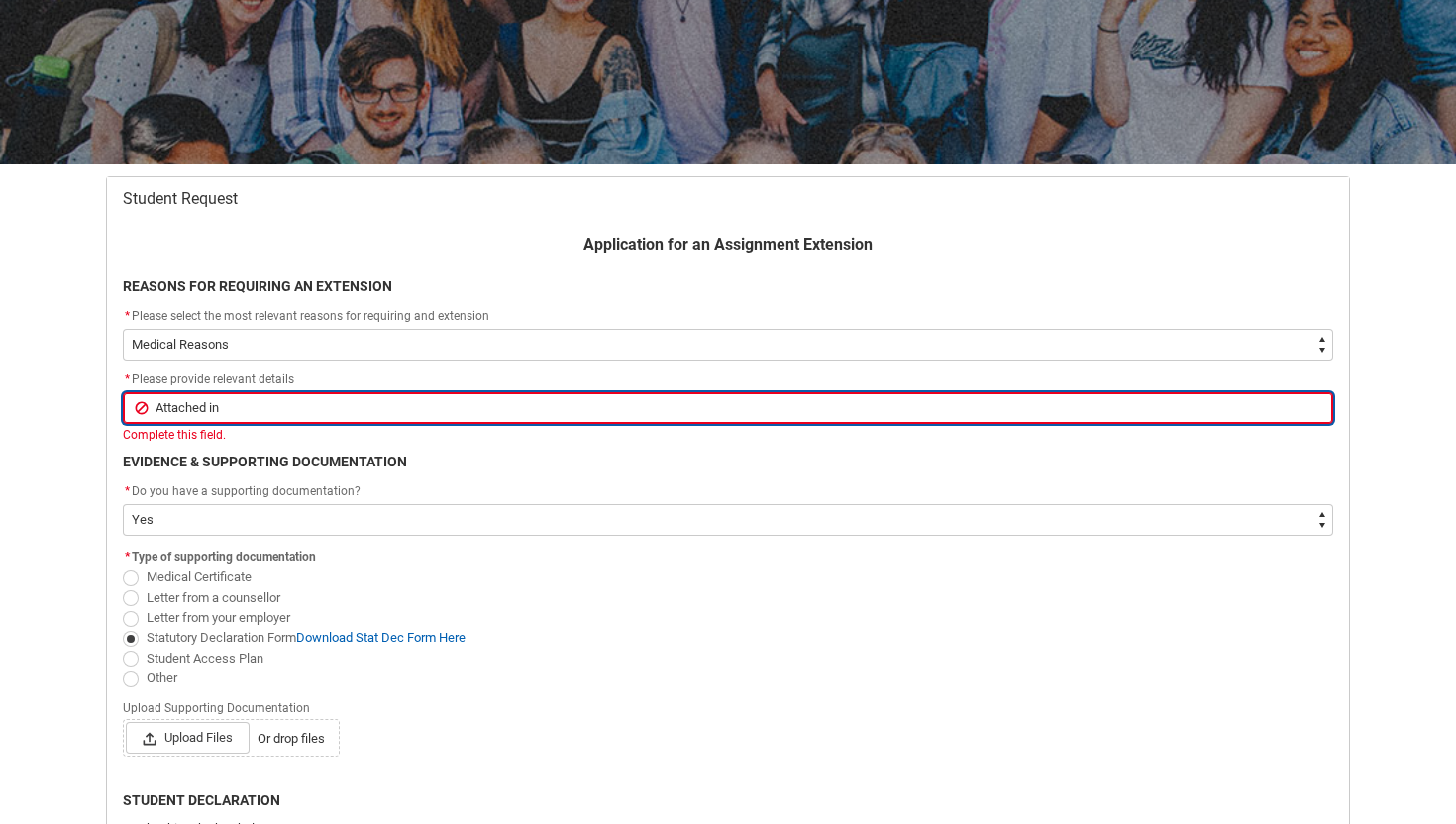 type on "Attached in" 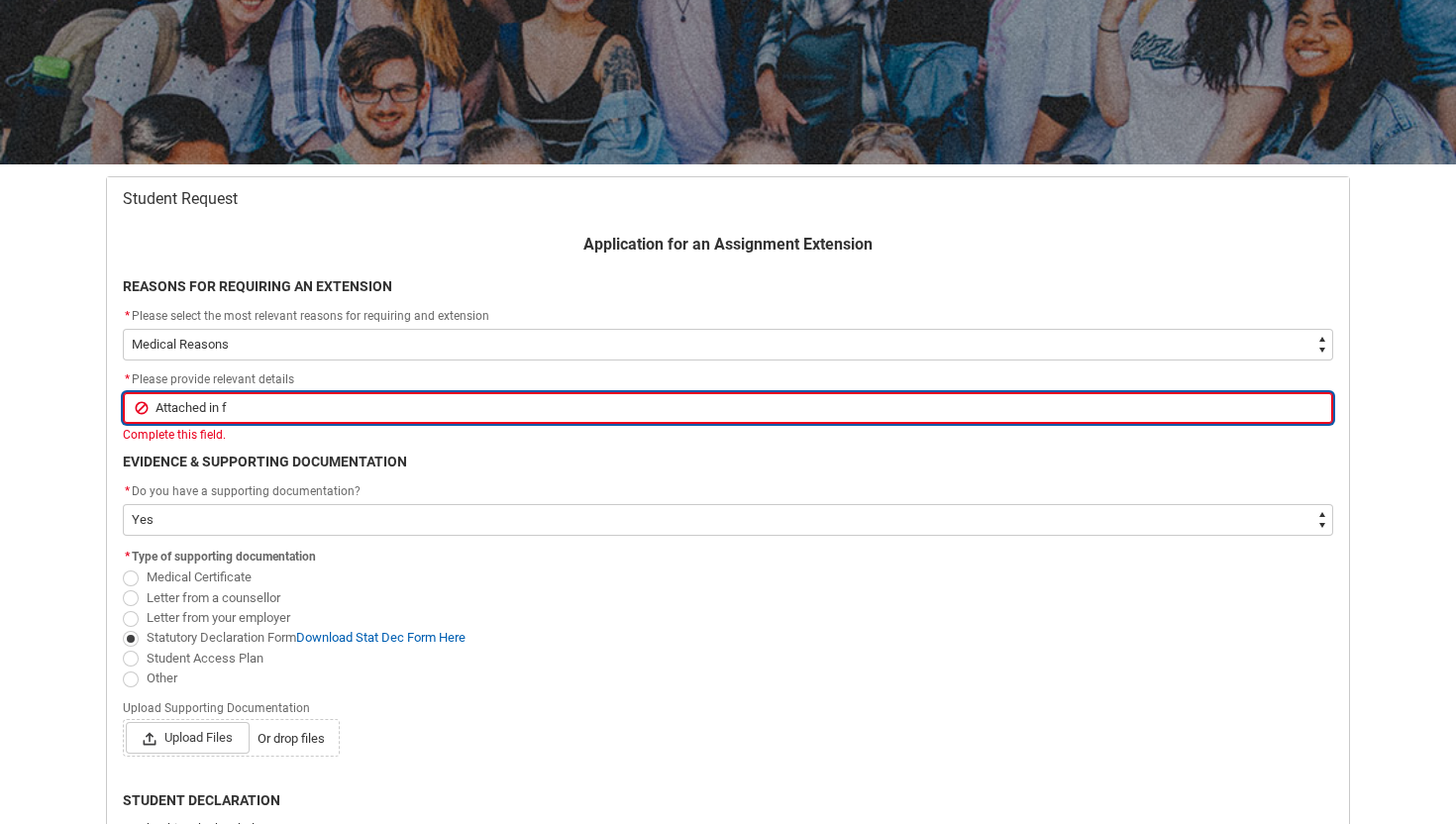 type on "Attached in fo" 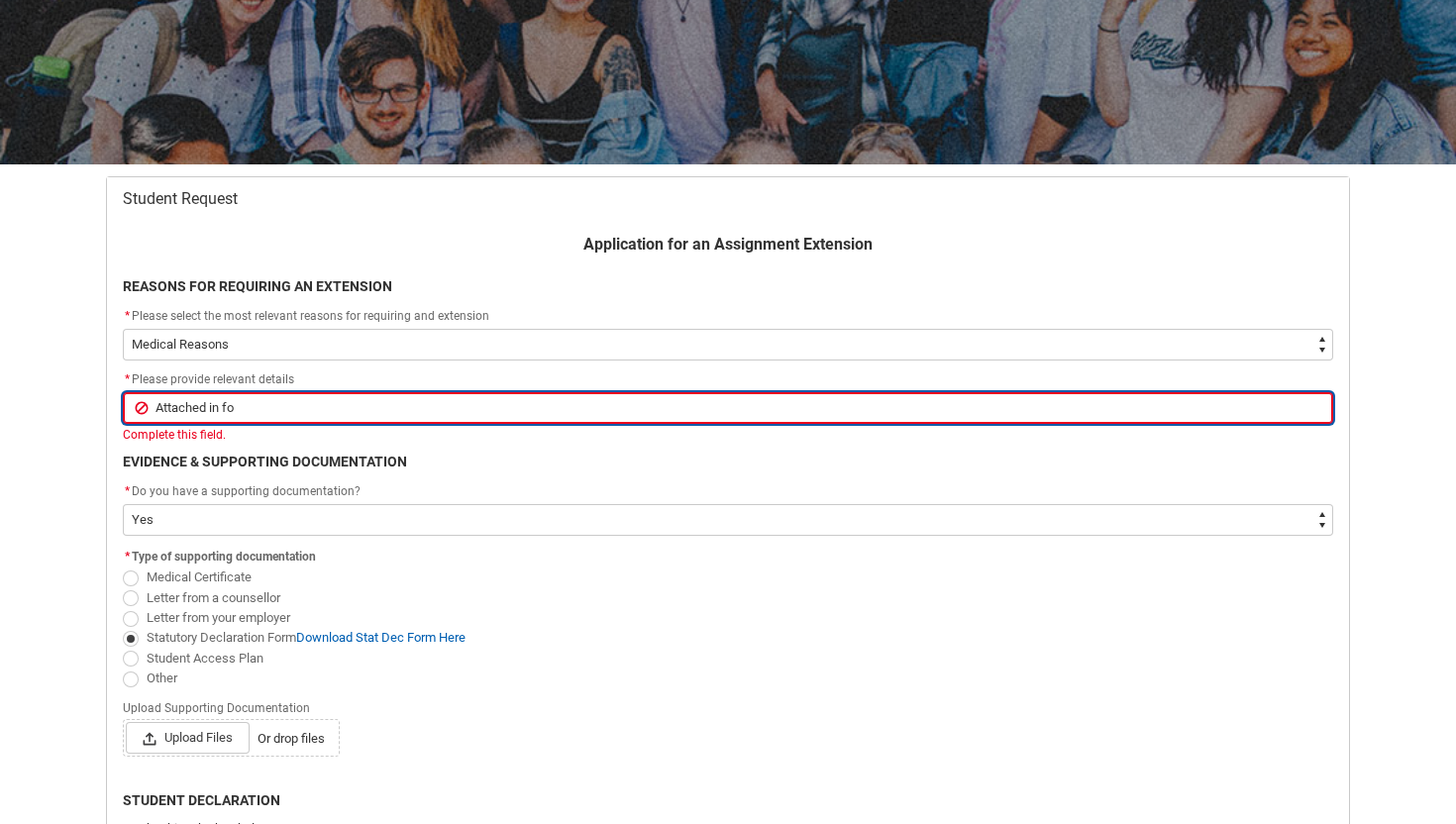type on "Attached in for" 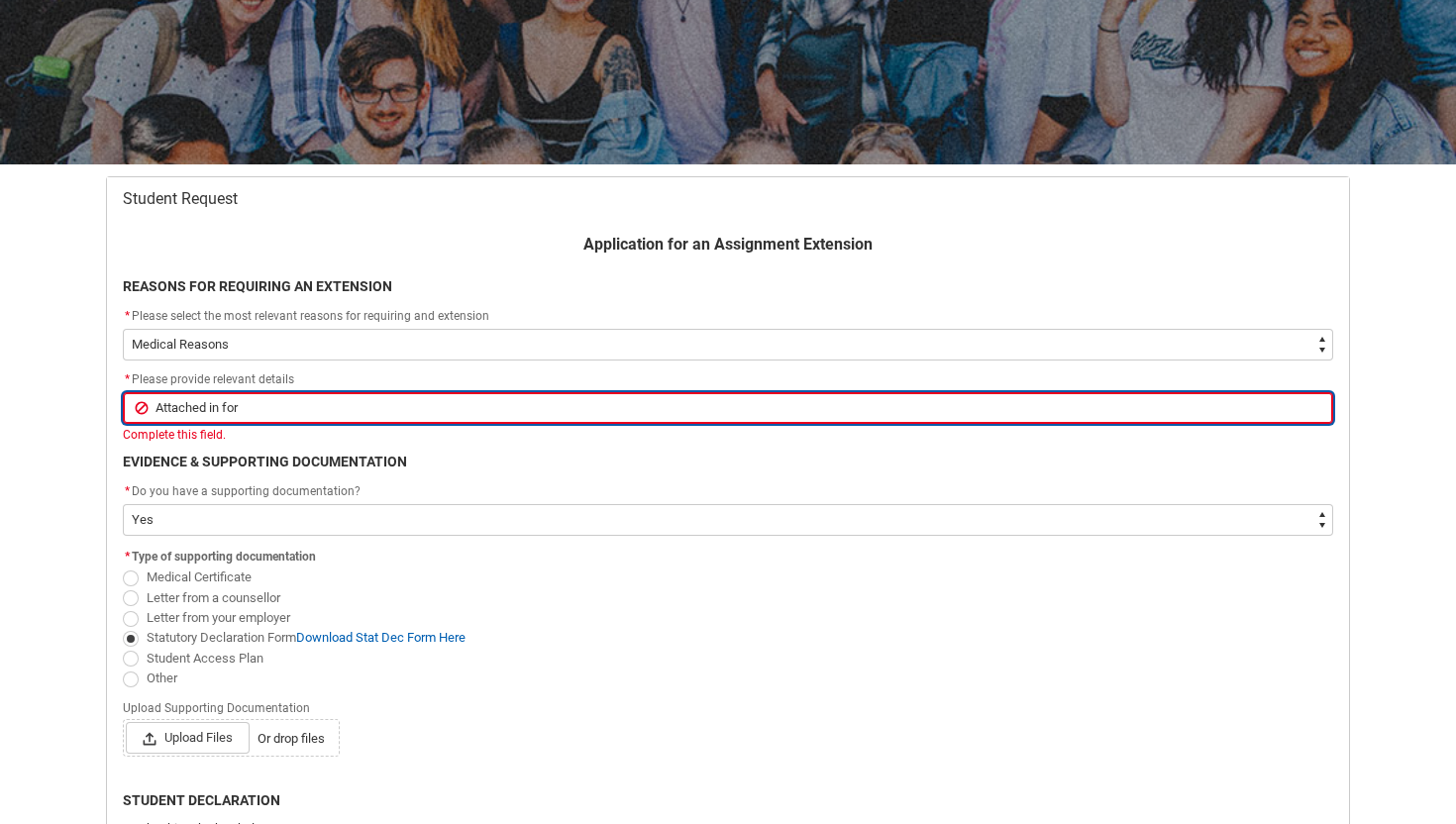 type on "Attached in form" 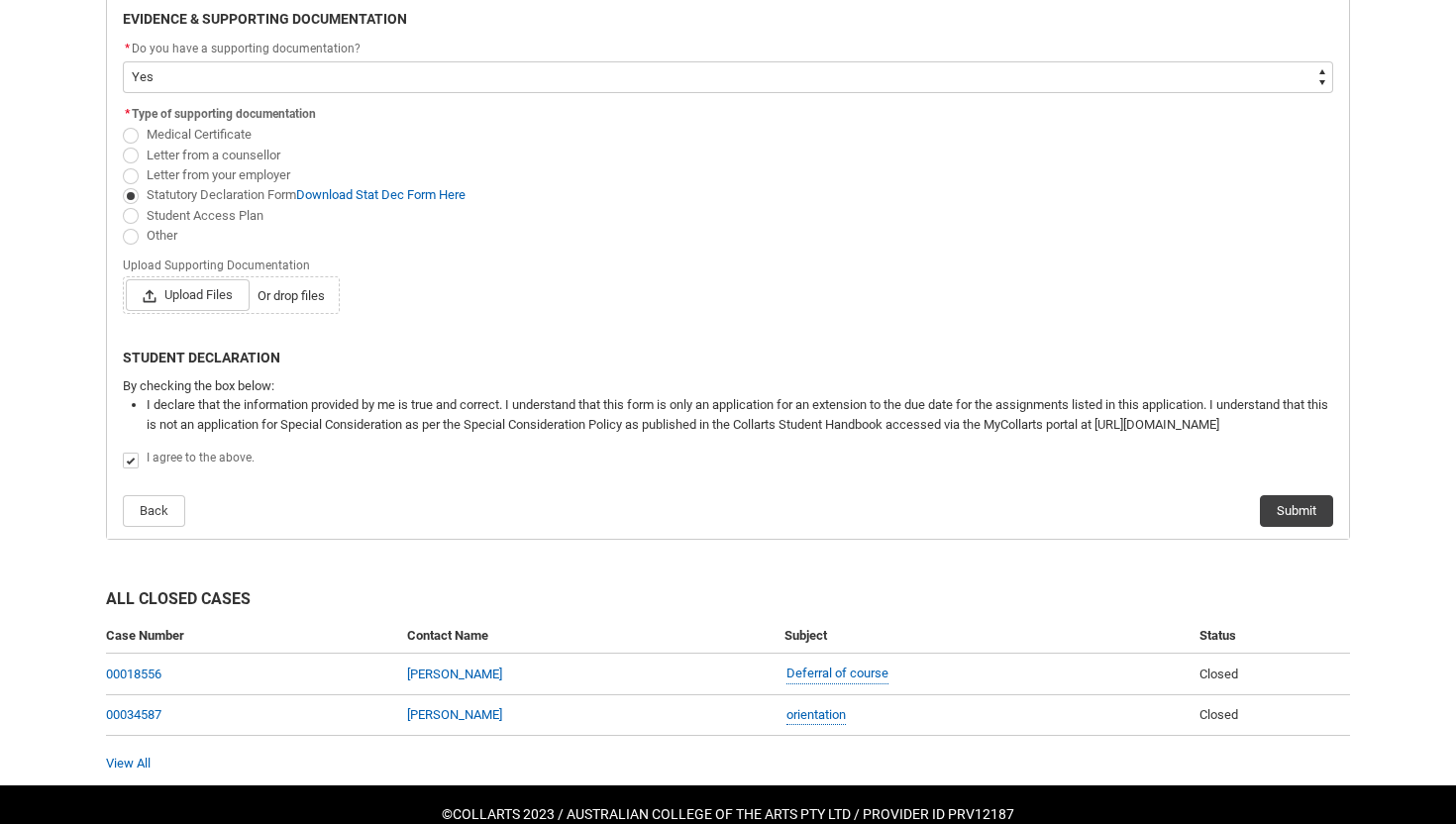 scroll, scrollTop: 677, scrollLeft: 0, axis: vertical 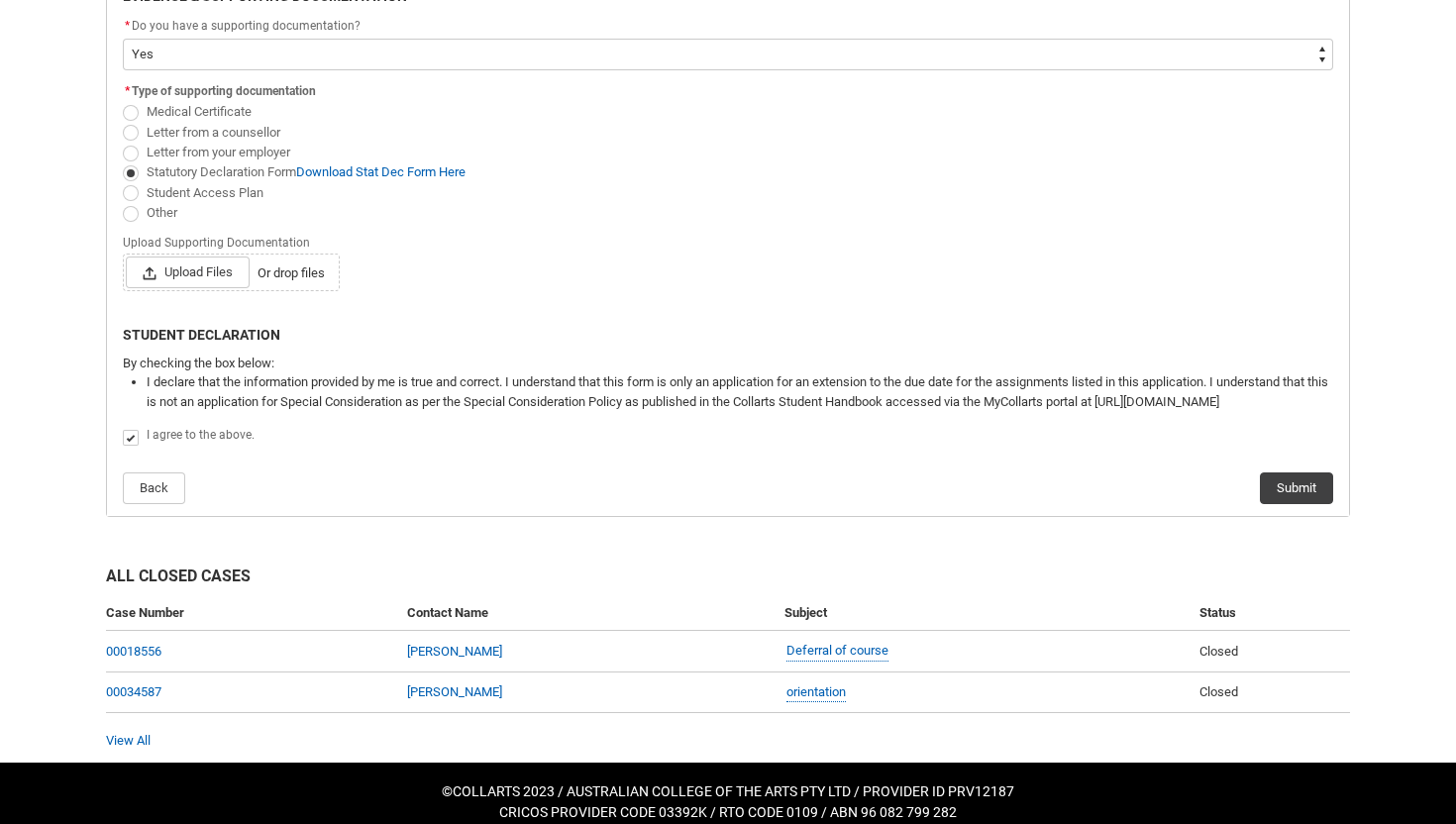 click on "Upload Supporting Documentation Upload Files Or drop files" 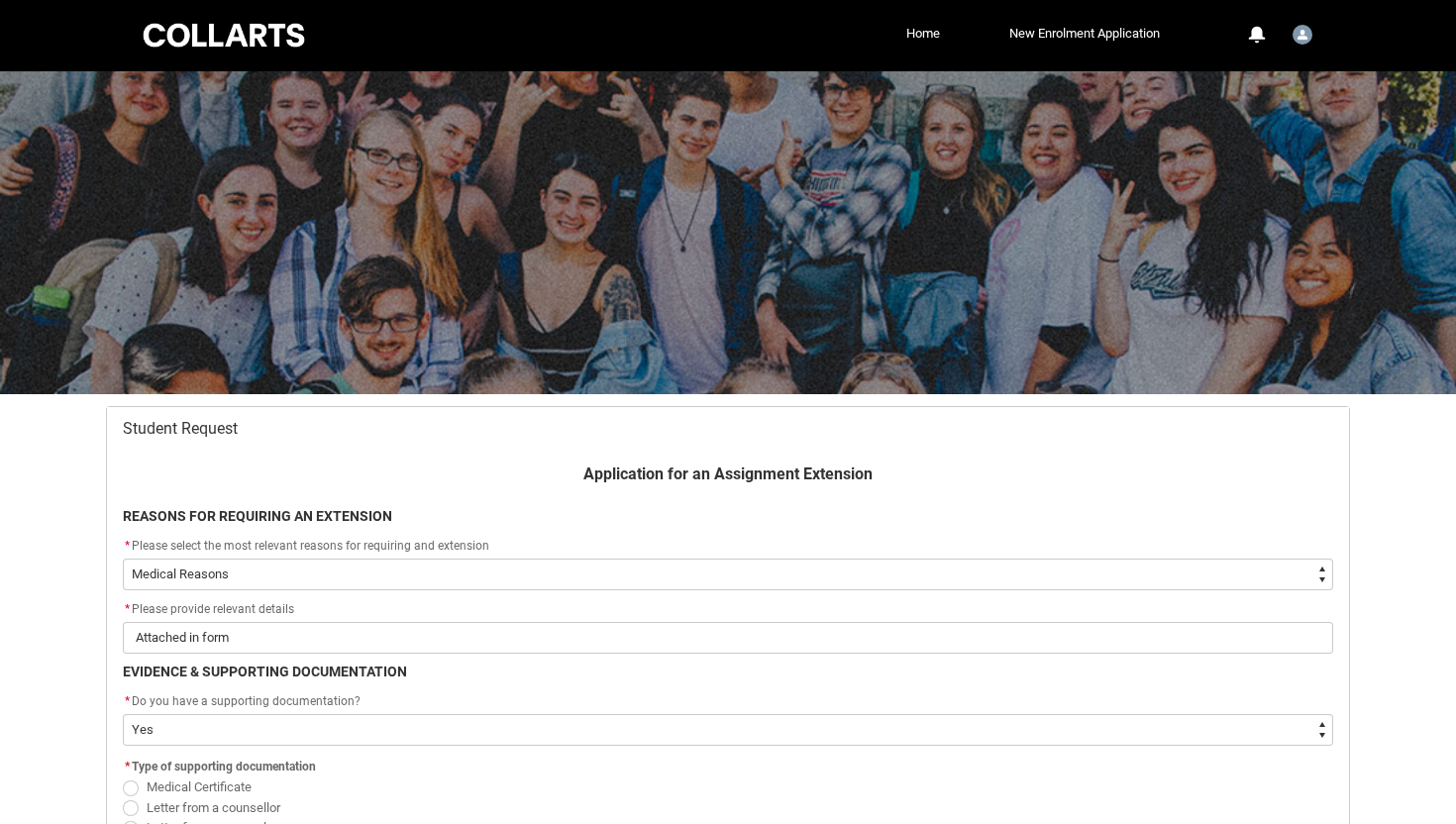 scroll, scrollTop: 0, scrollLeft: 0, axis: both 